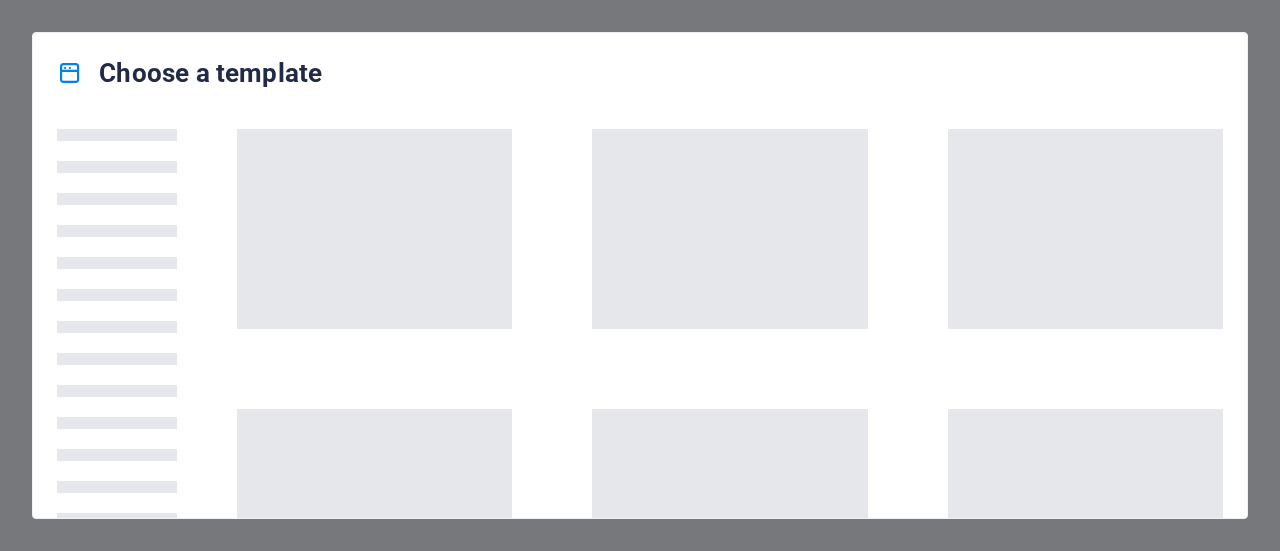 scroll, scrollTop: 0, scrollLeft: 0, axis: both 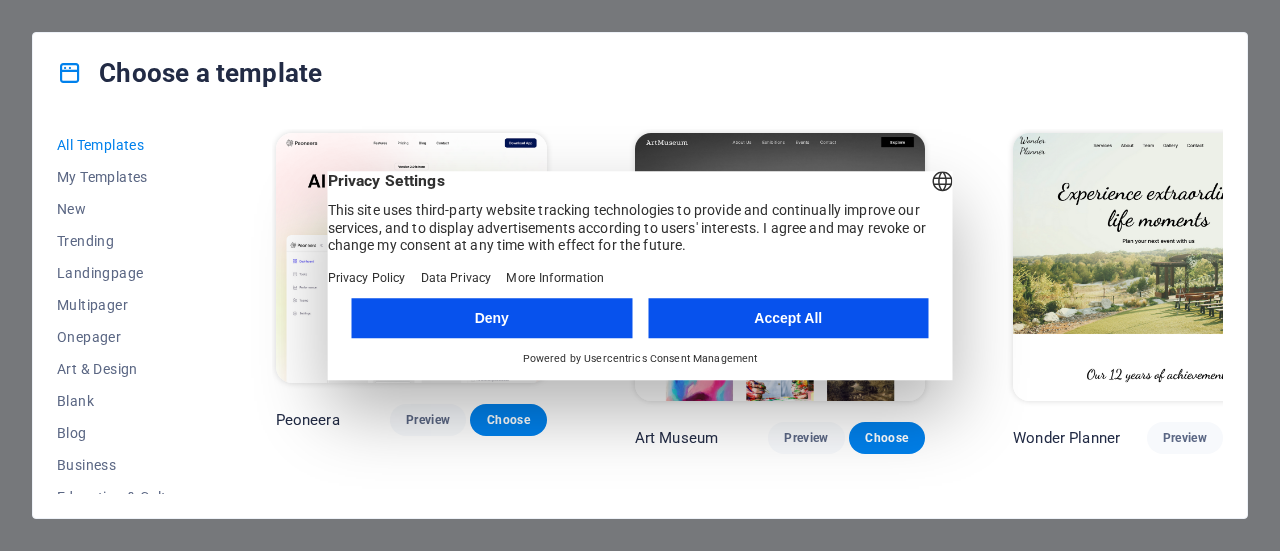 click on "Accept All" at bounding box center [788, 318] 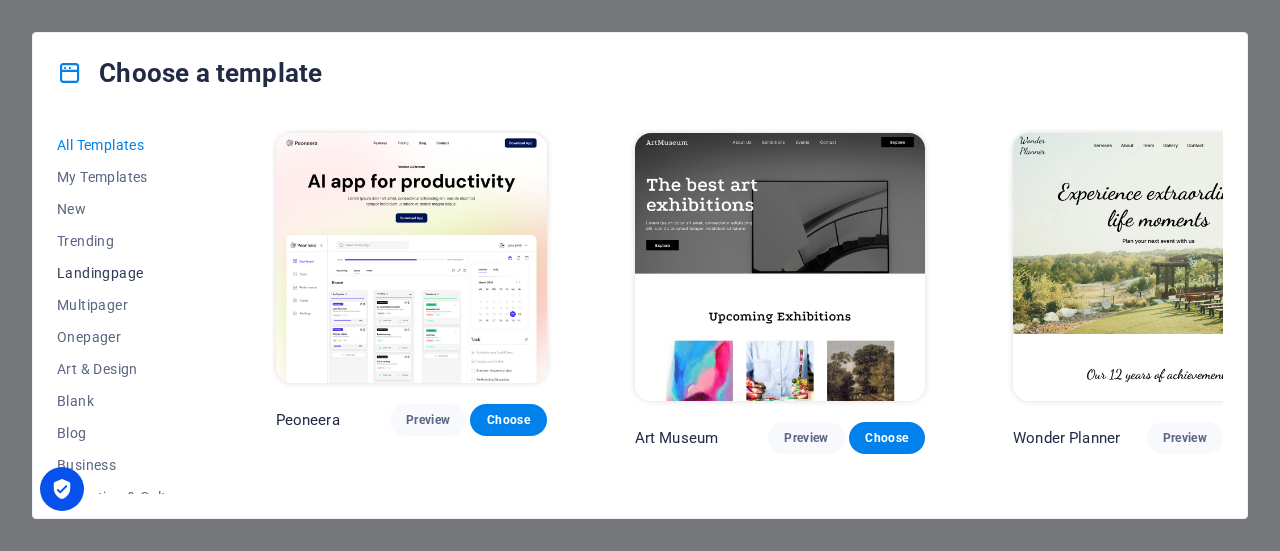 click on "Landingpage" at bounding box center (122, 273) 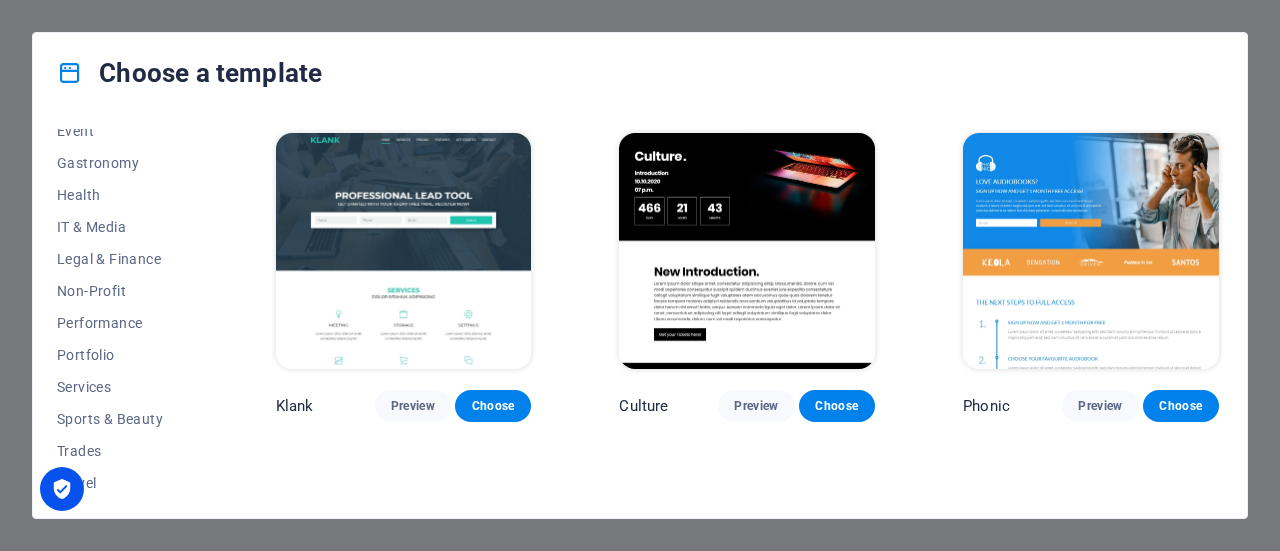scroll, scrollTop: 376, scrollLeft: 0, axis: vertical 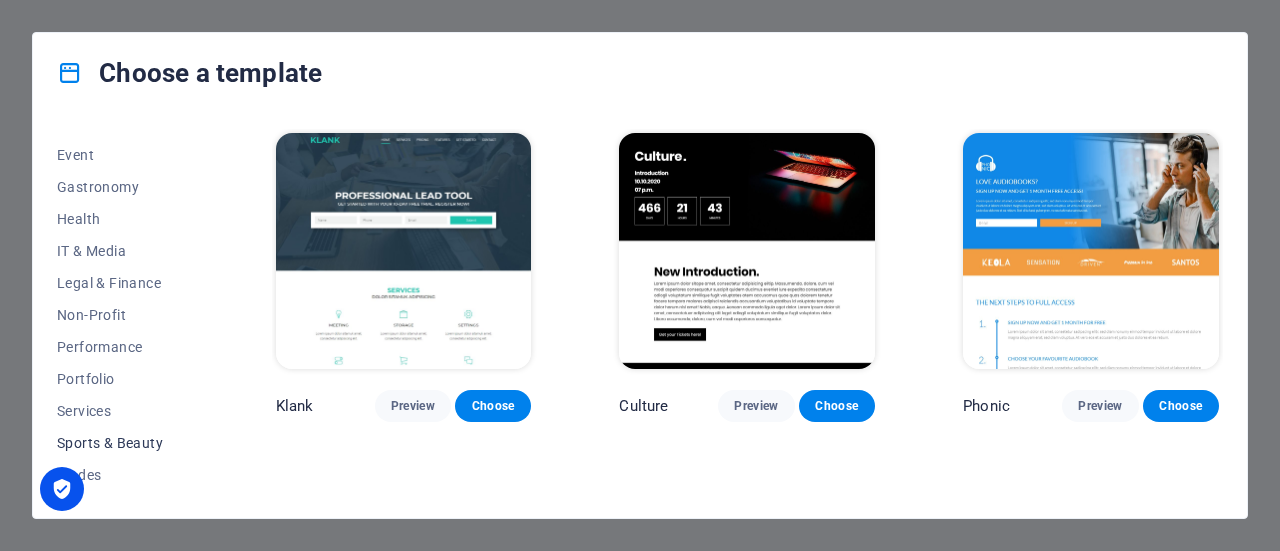 click on "Sports & Beauty" at bounding box center [122, 443] 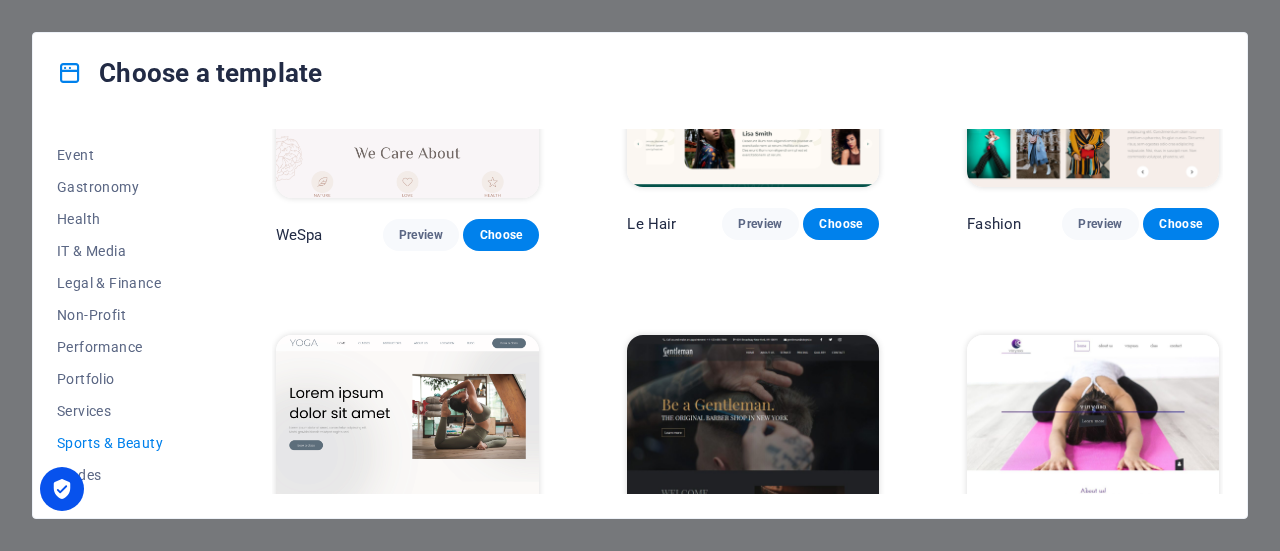 scroll, scrollTop: 700, scrollLeft: 0, axis: vertical 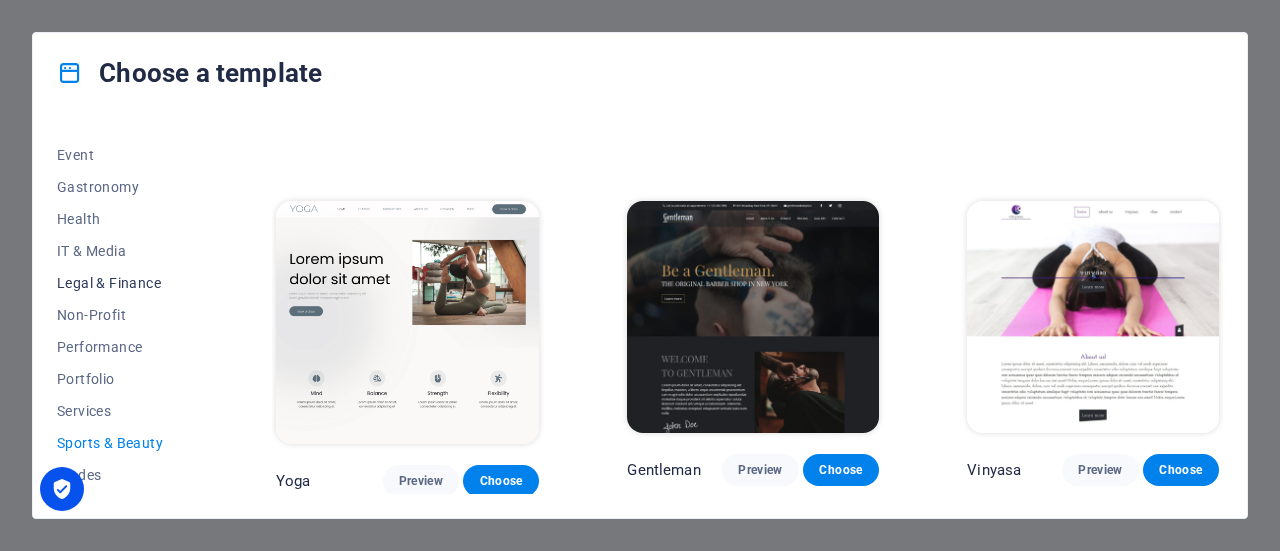 click on "Legal & Finance" at bounding box center (122, 283) 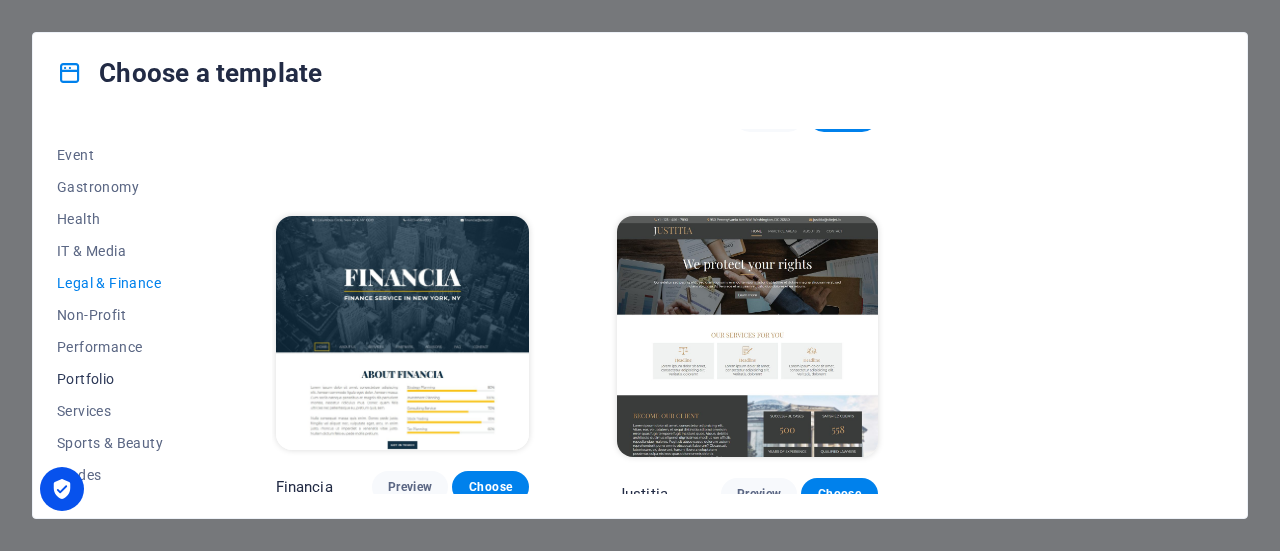 click on "Portfolio" at bounding box center (122, 379) 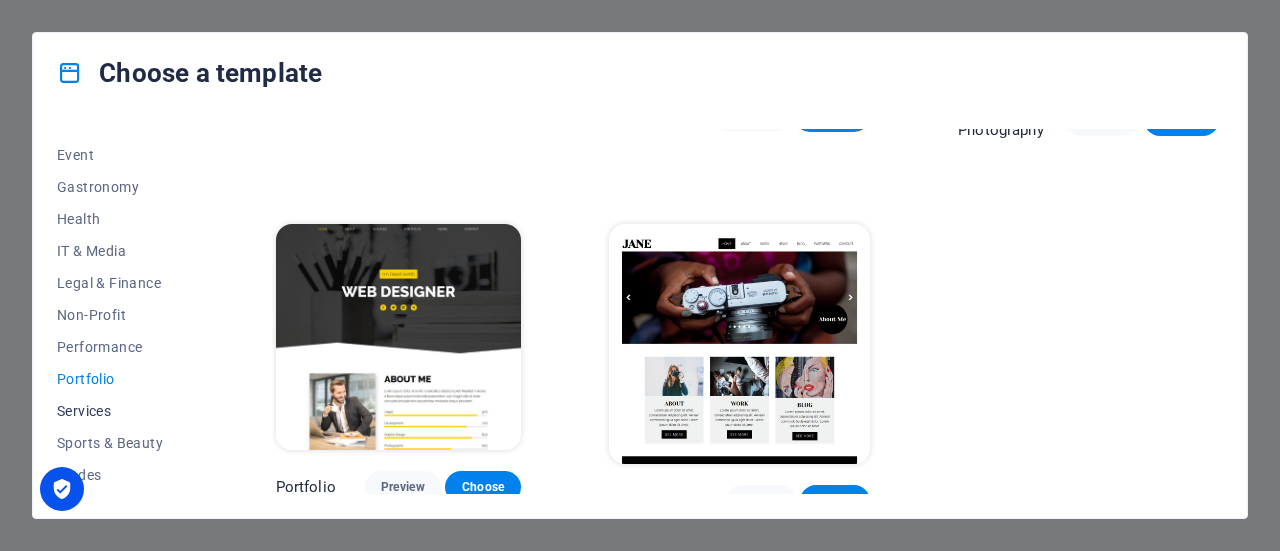 click on "Services" at bounding box center [122, 411] 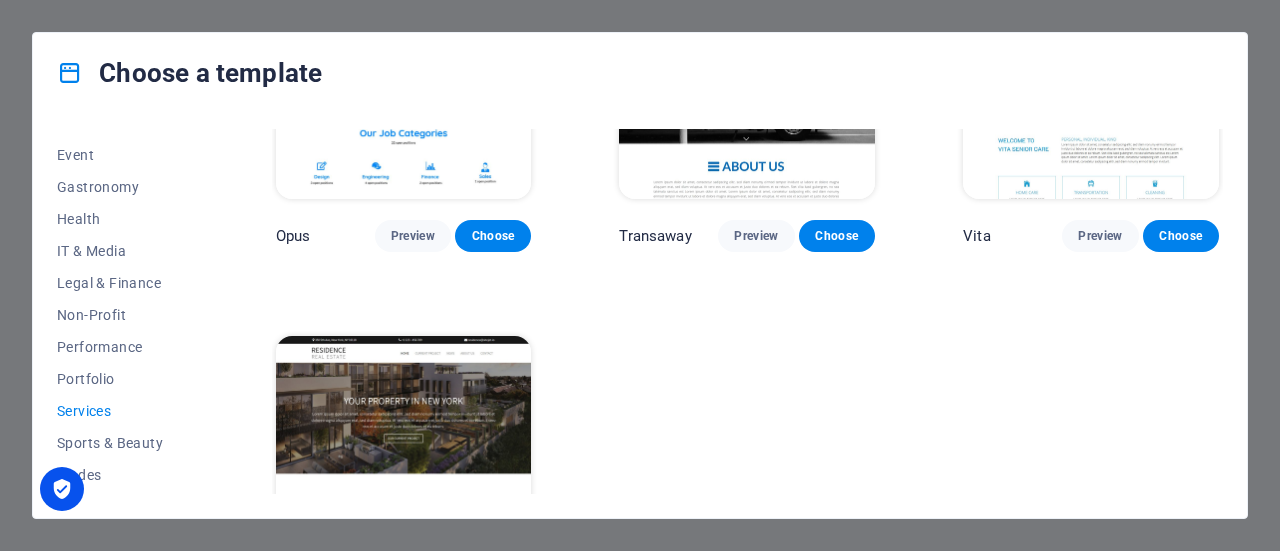 scroll, scrollTop: 2162, scrollLeft: 0, axis: vertical 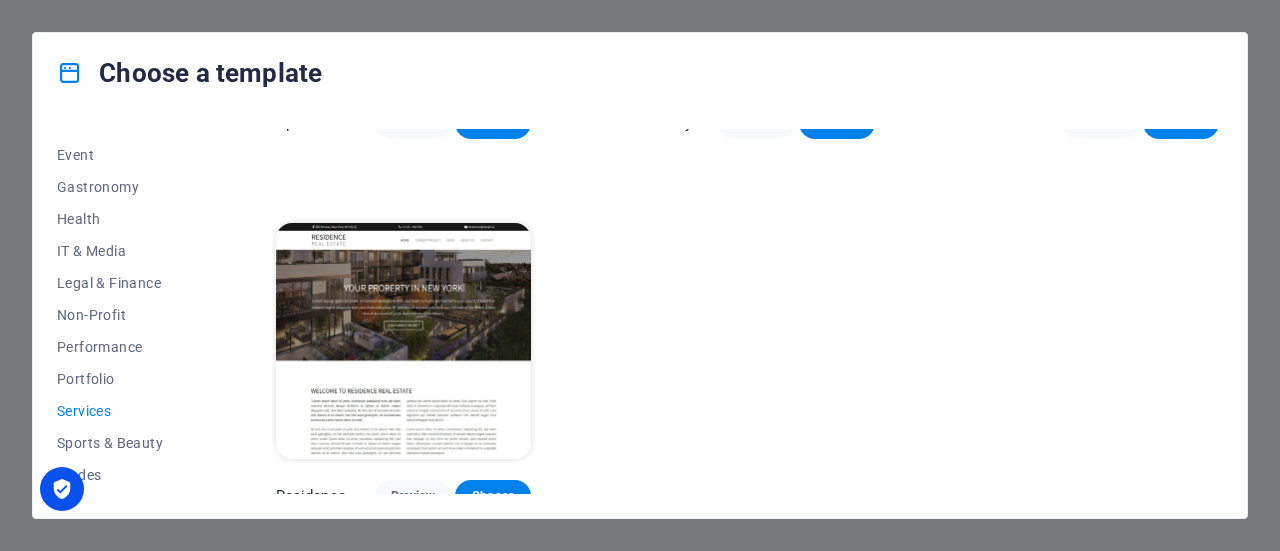 drag, startPoint x: 214, startPoint y: 402, endPoint x: 212, endPoint y: 270, distance: 132.01515 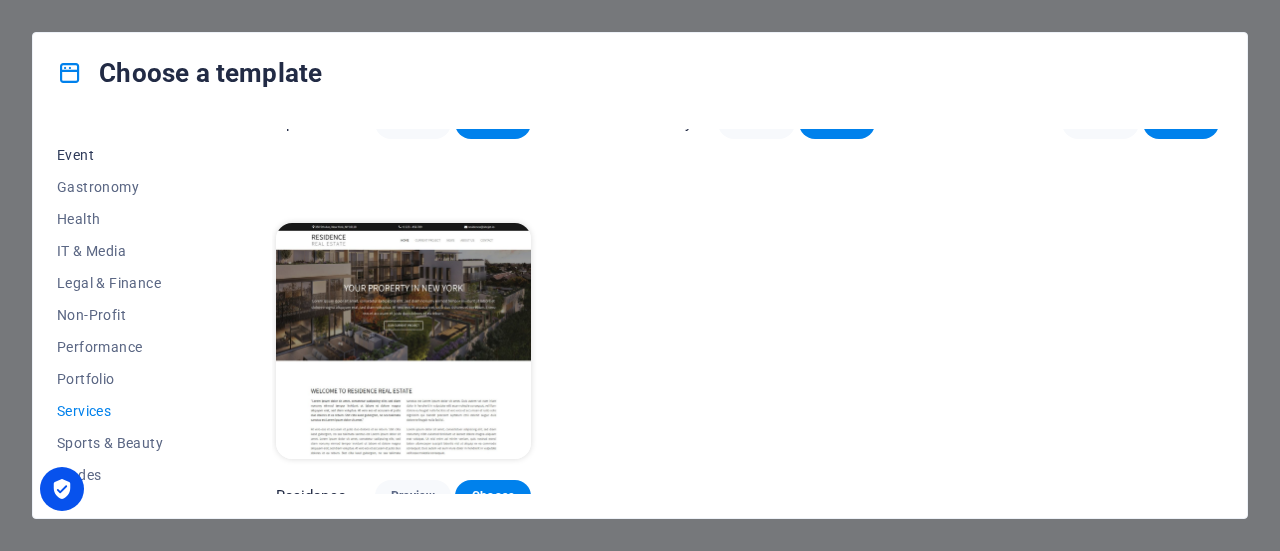 click on "Event" at bounding box center [122, 155] 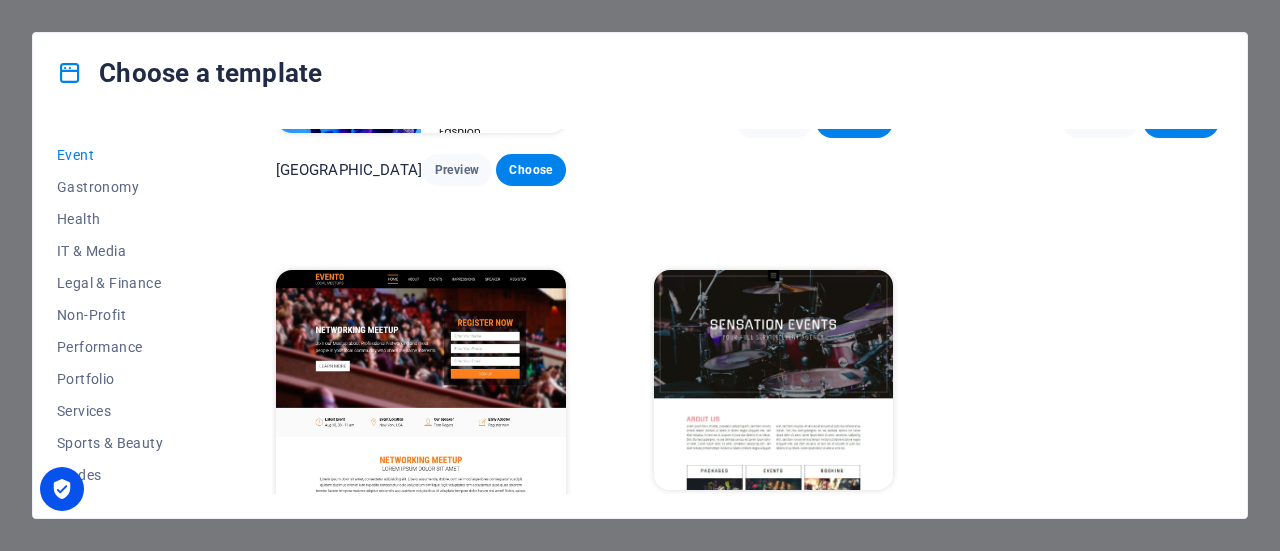 drag, startPoint x: 209, startPoint y: 393, endPoint x: 204, endPoint y: 225, distance: 168.07439 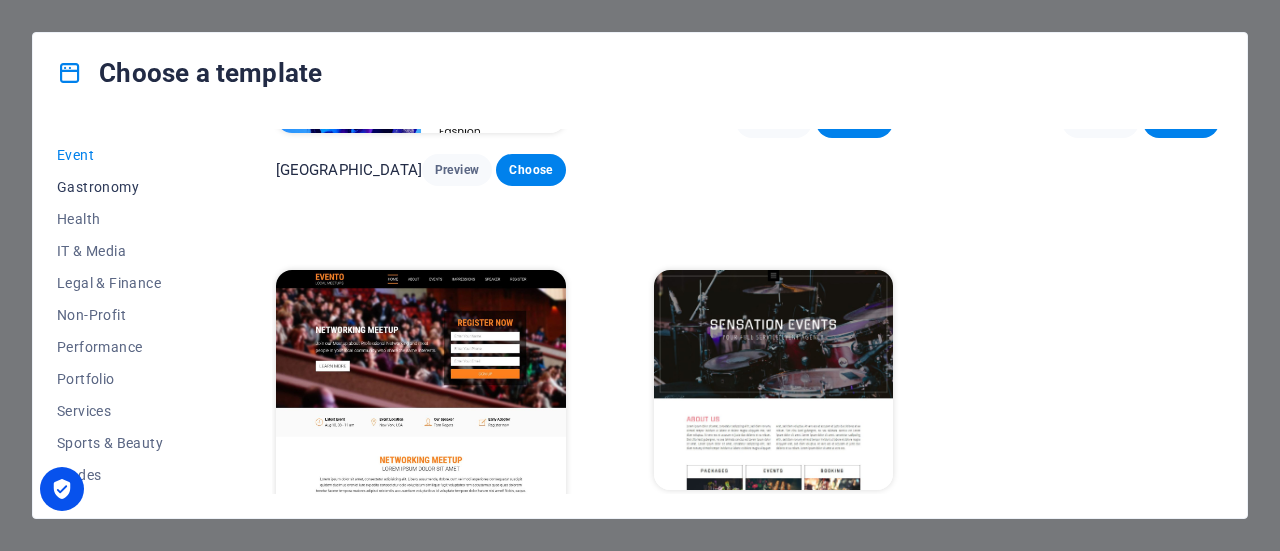 click on "Gastronomy" at bounding box center (122, 187) 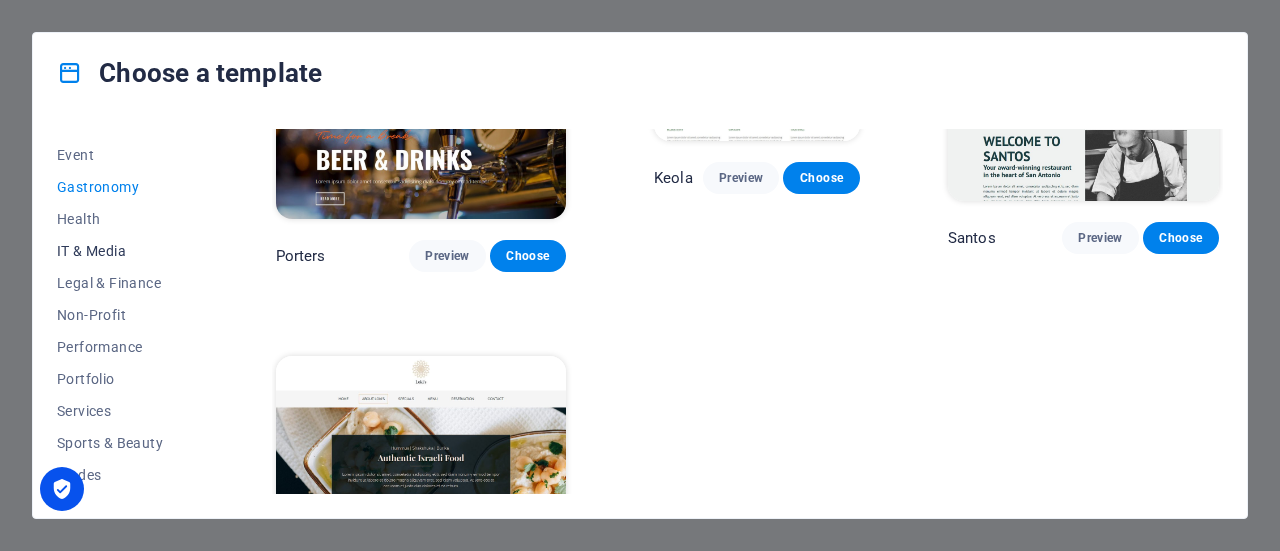 click on "IT & Media" at bounding box center [122, 251] 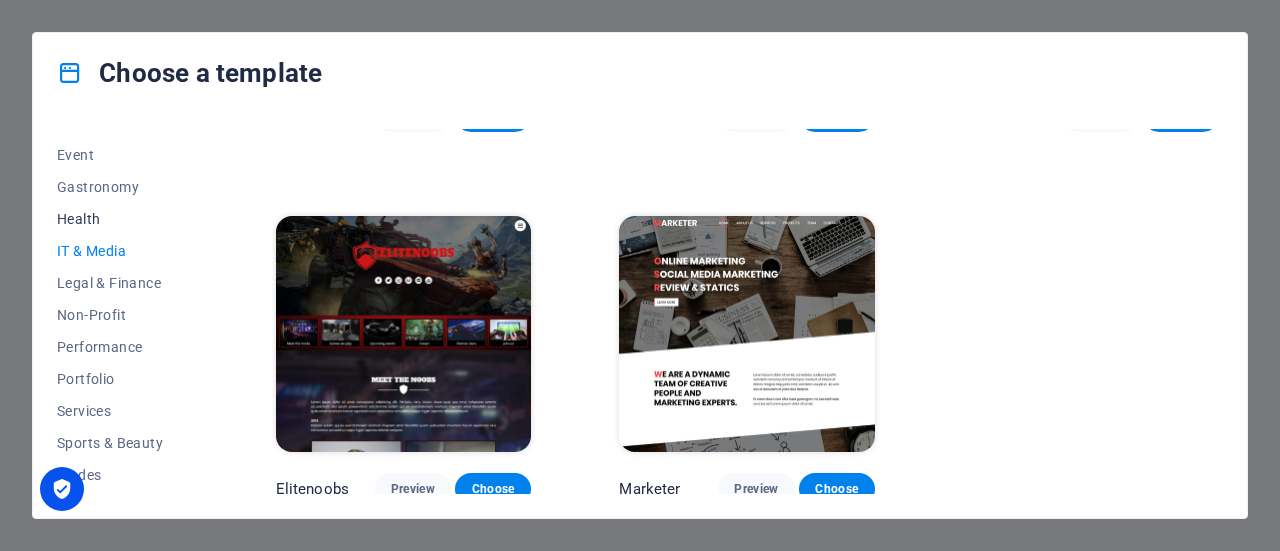click on "Health" at bounding box center [122, 219] 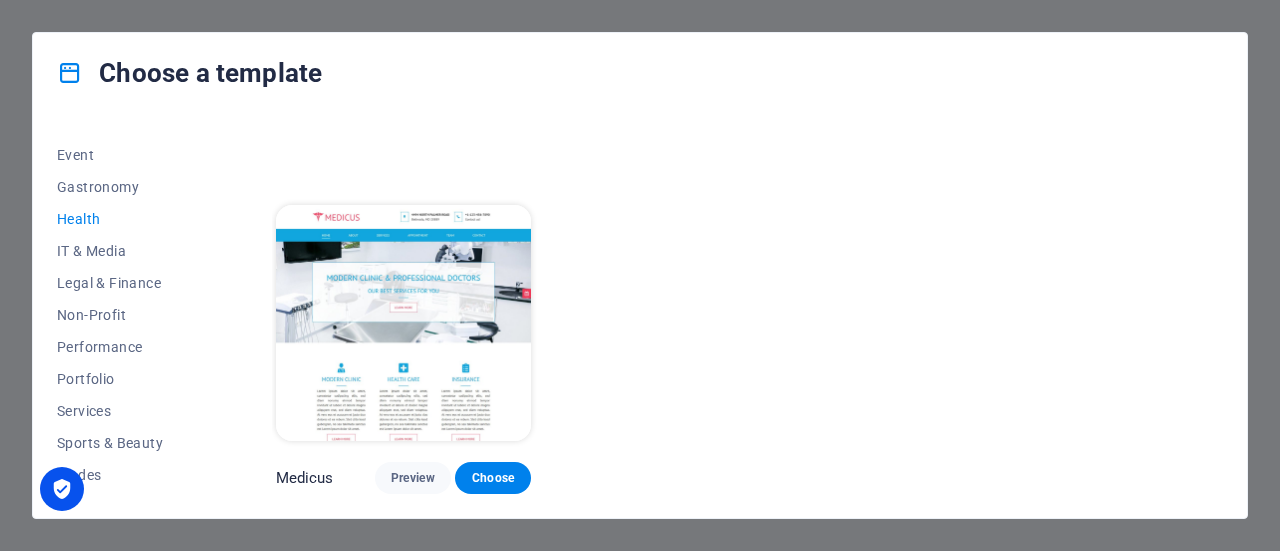 scroll, scrollTop: 664, scrollLeft: 0, axis: vertical 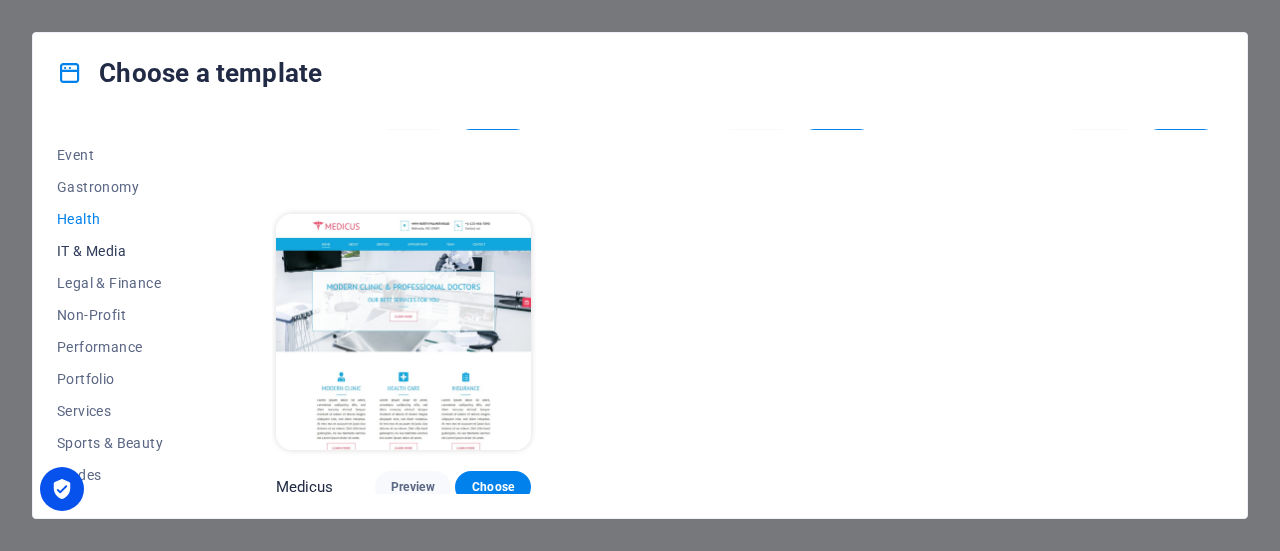 click on "IT & Media" at bounding box center [122, 251] 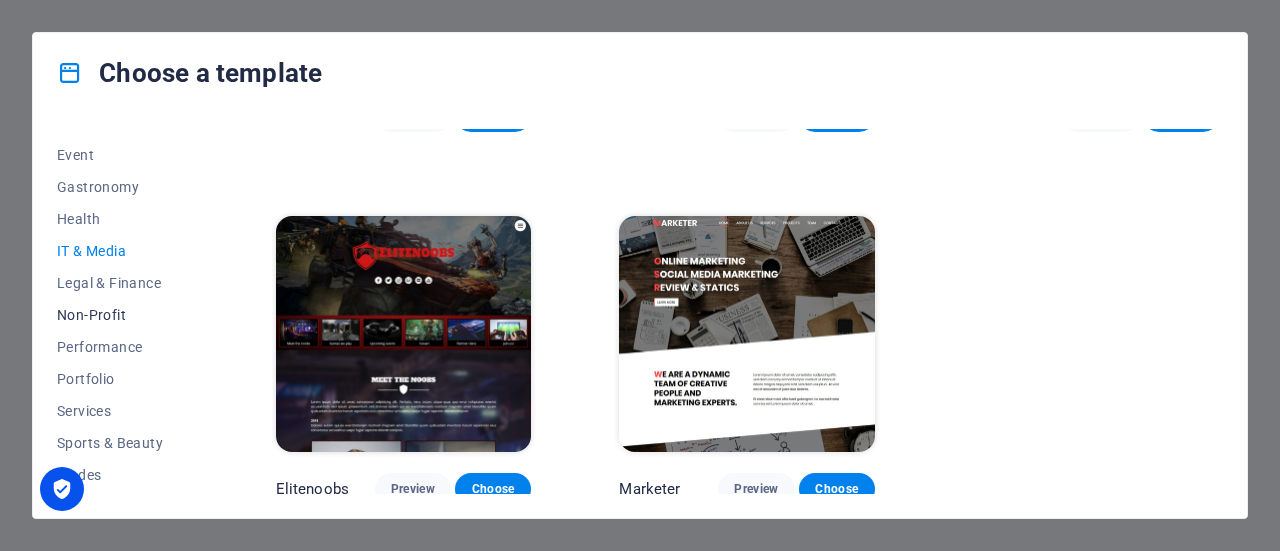 click on "Non-Profit" at bounding box center [122, 315] 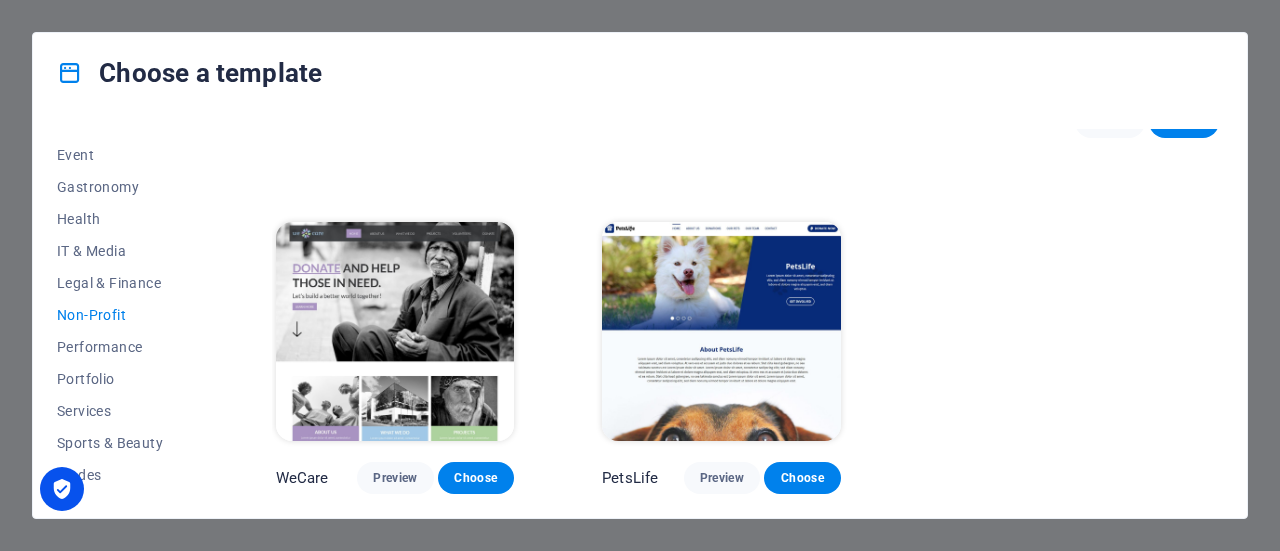 scroll, scrollTop: 0, scrollLeft: 0, axis: both 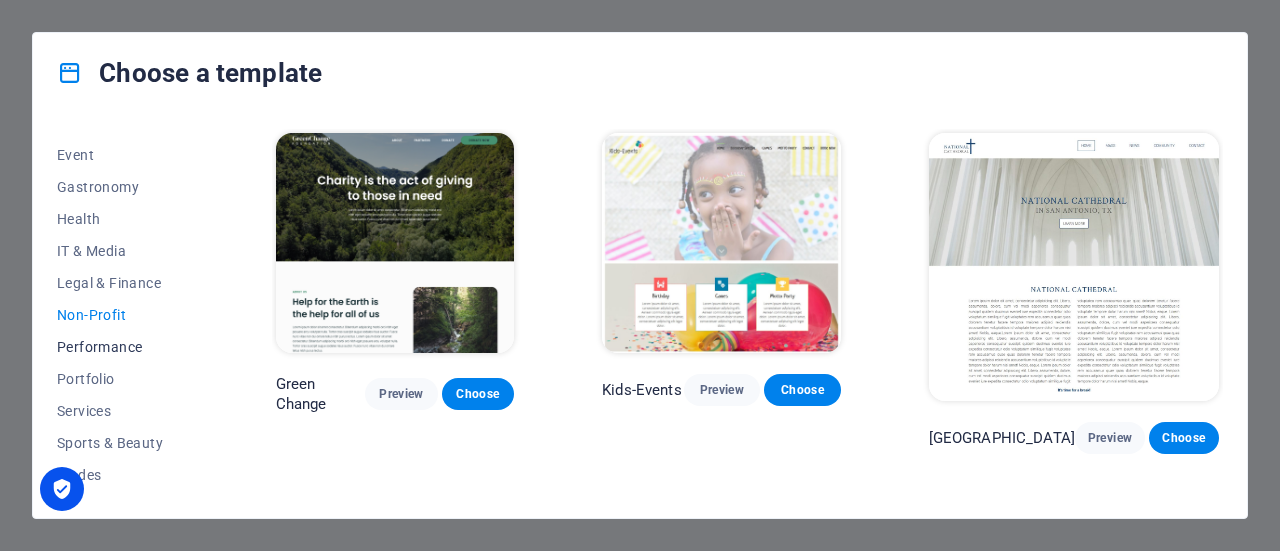click on "Performance" at bounding box center [122, 347] 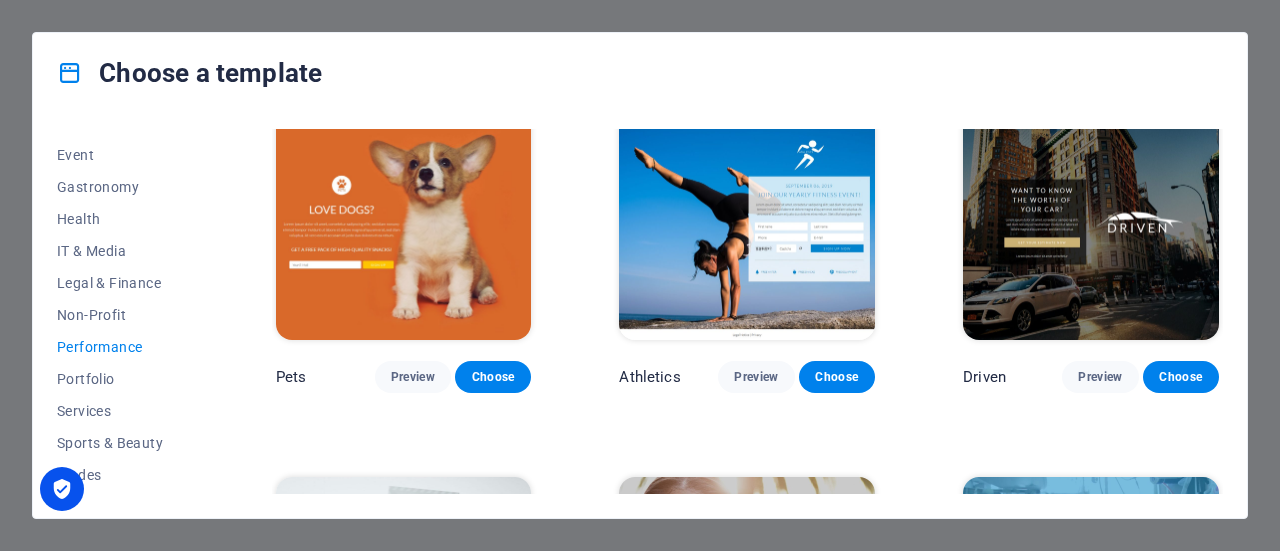 scroll, scrollTop: 800, scrollLeft: 0, axis: vertical 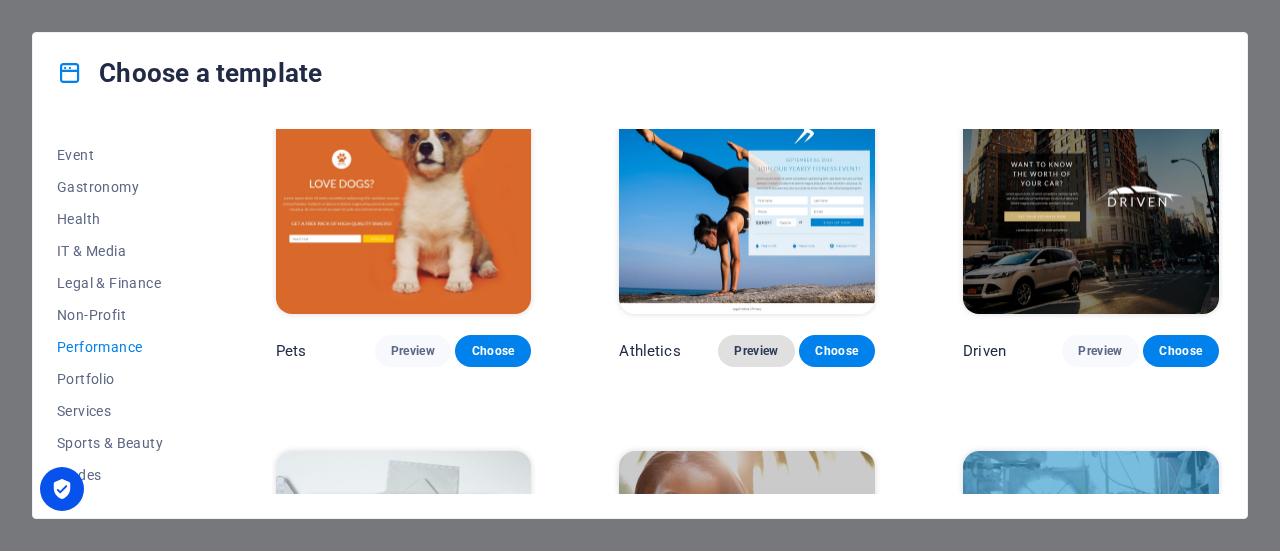 click on "Preview" at bounding box center (756, 351) 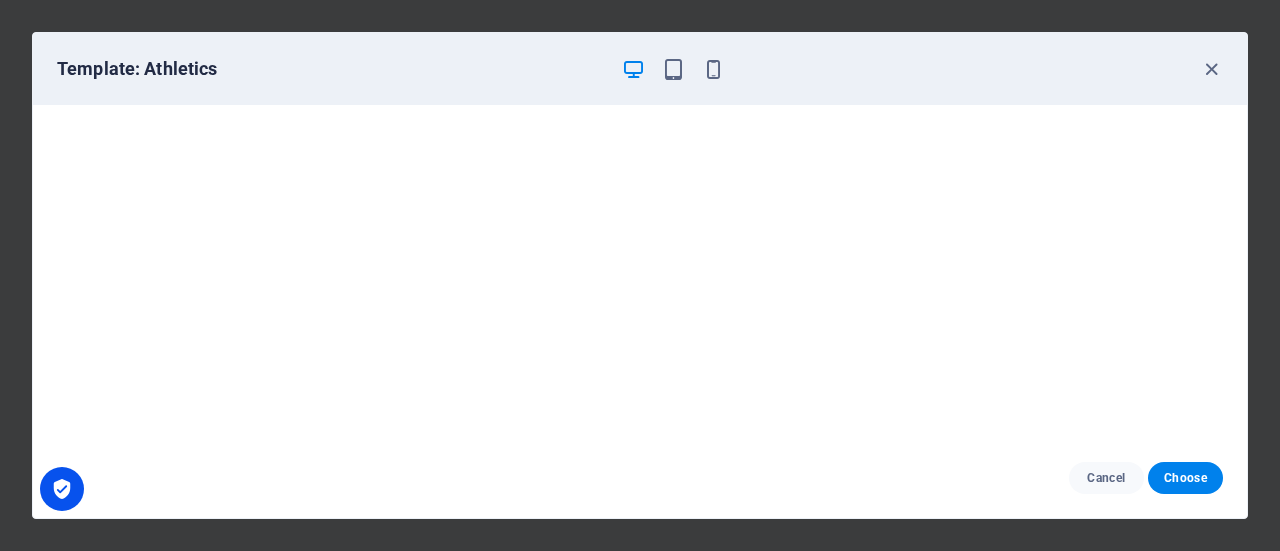 scroll, scrollTop: 0, scrollLeft: 0, axis: both 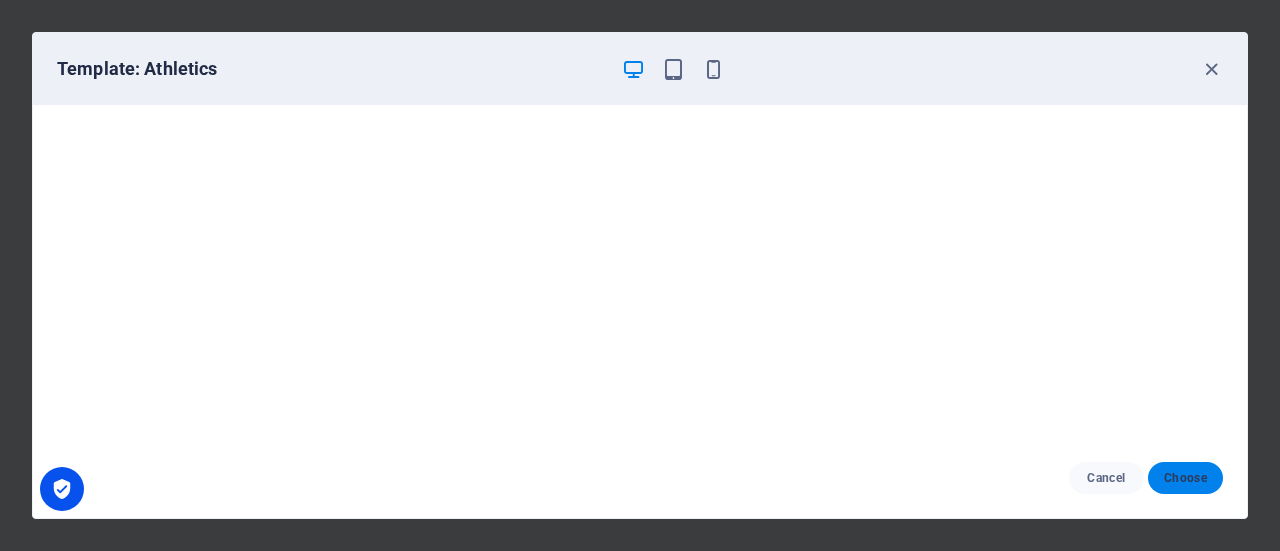 click on "Choose" at bounding box center [1185, 478] 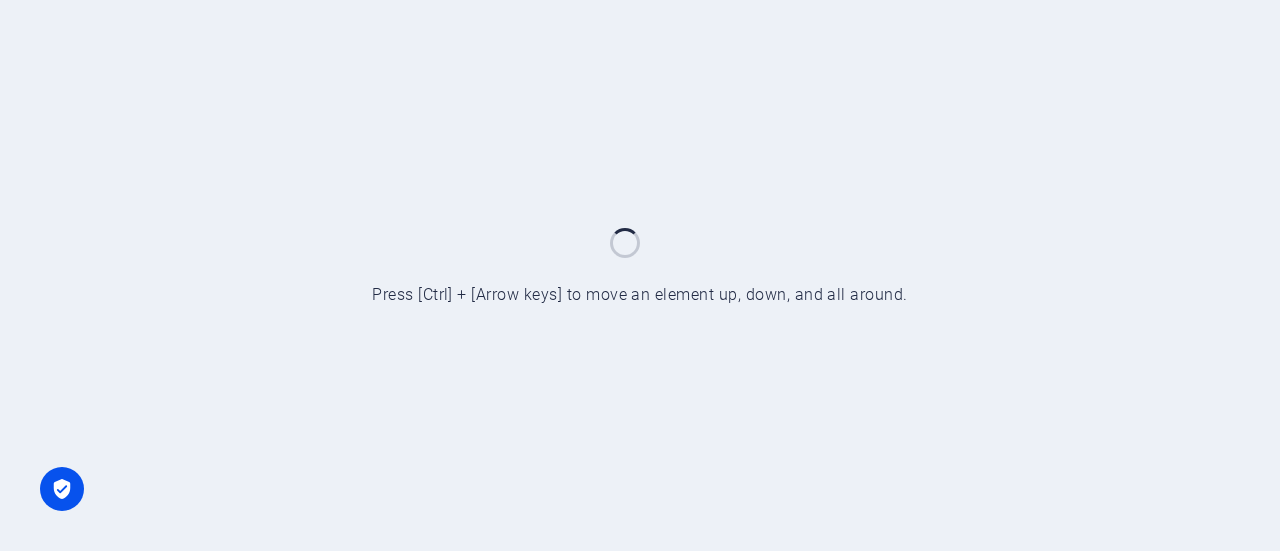 scroll, scrollTop: 0, scrollLeft: 0, axis: both 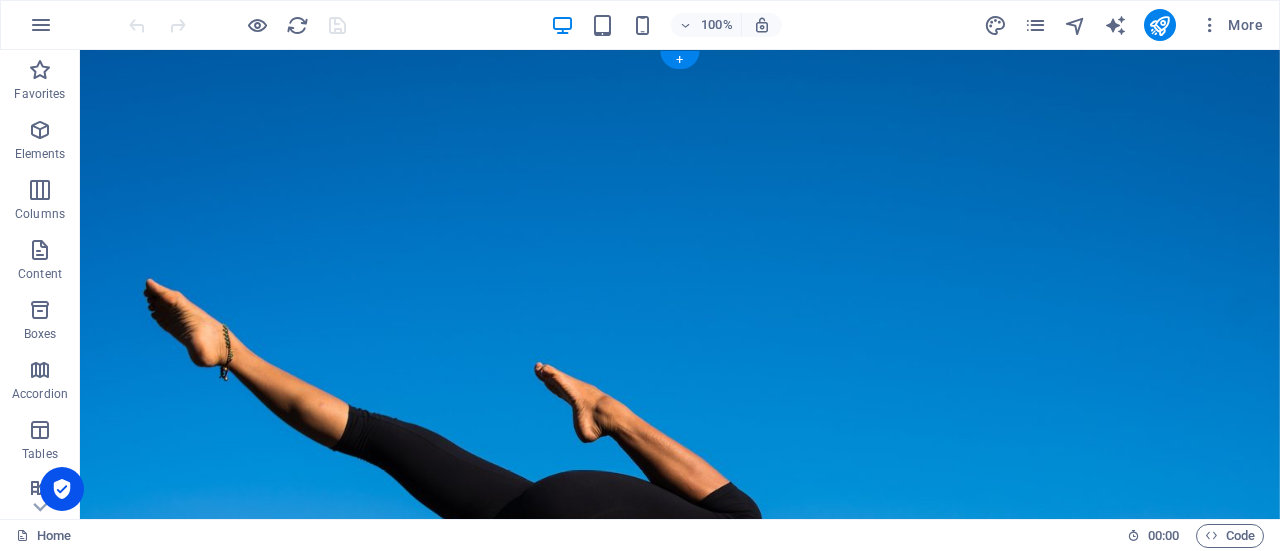 click at bounding box center (680, 546) 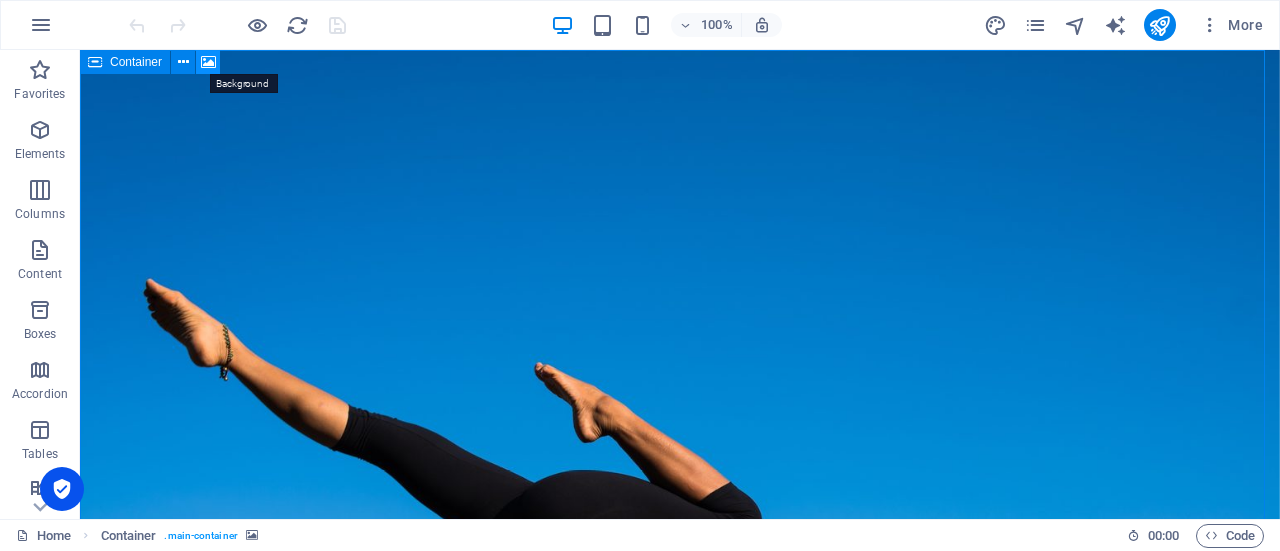 click at bounding box center (208, 62) 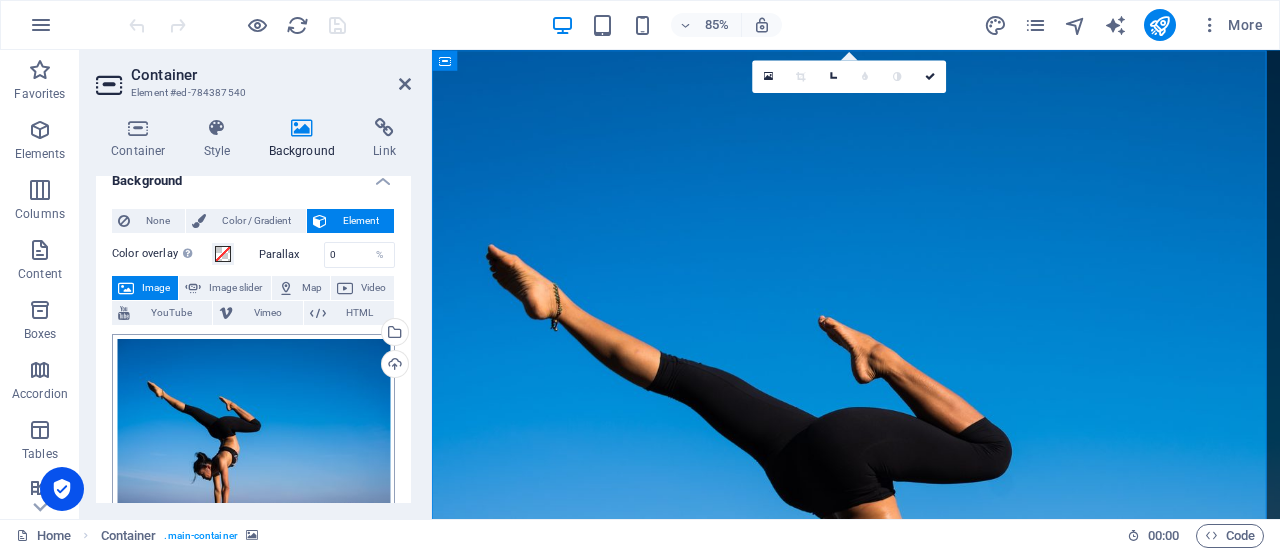 scroll, scrollTop: 0, scrollLeft: 0, axis: both 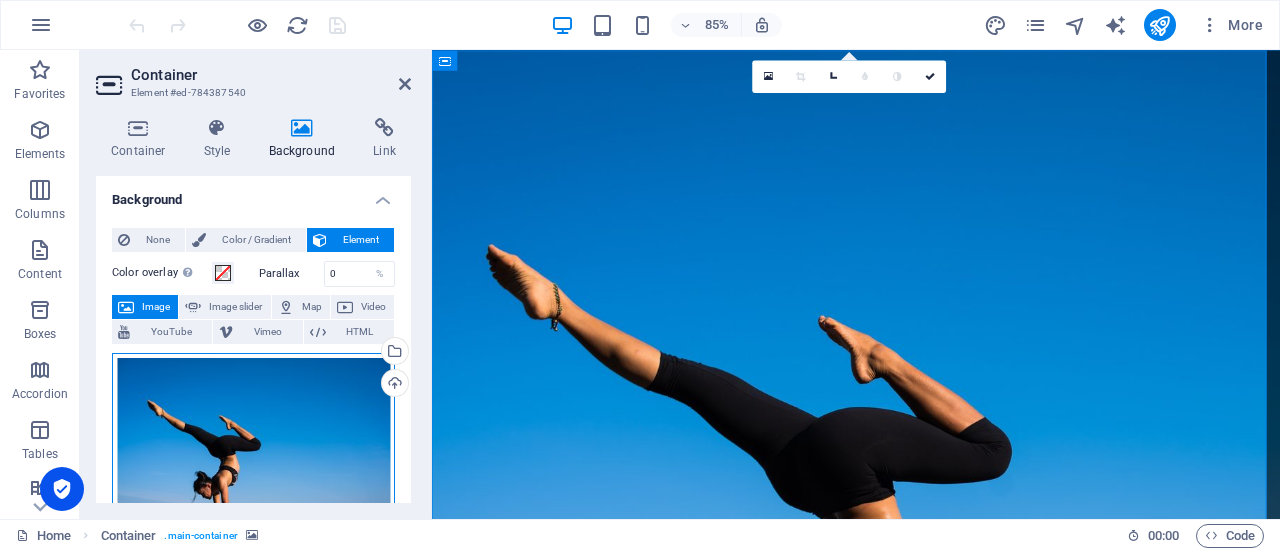 click on "Drag files here, click to choose files or select files from Files or our free stock photos & videos" at bounding box center (253, 449) 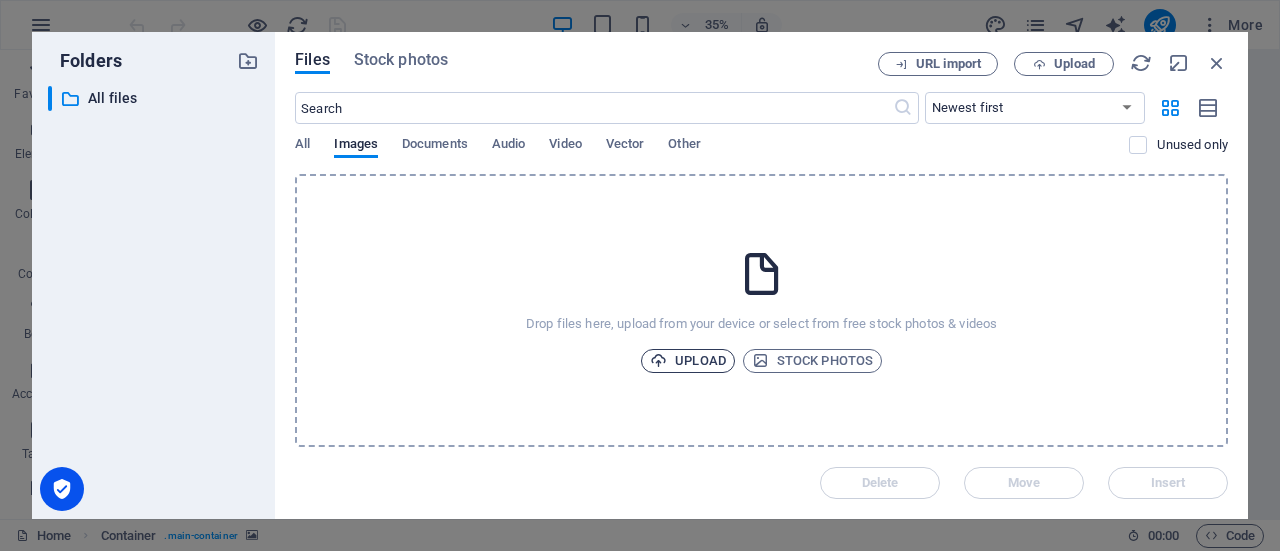 click on "Upload" at bounding box center (688, 361) 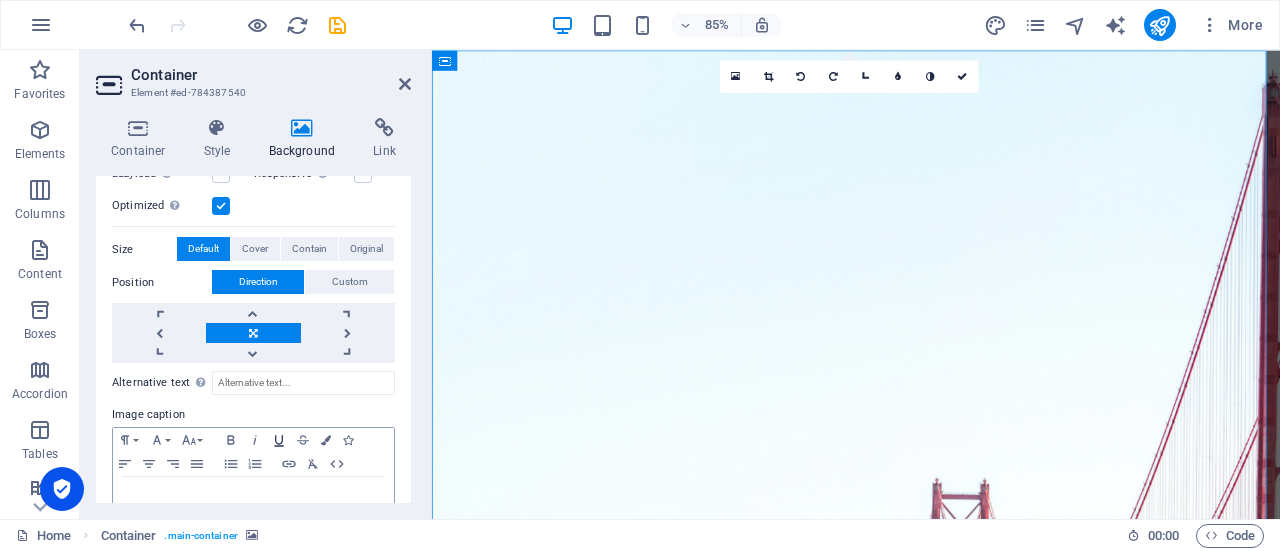 scroll, scrollTop: 410, scrollLeft: 0, axis: vertical 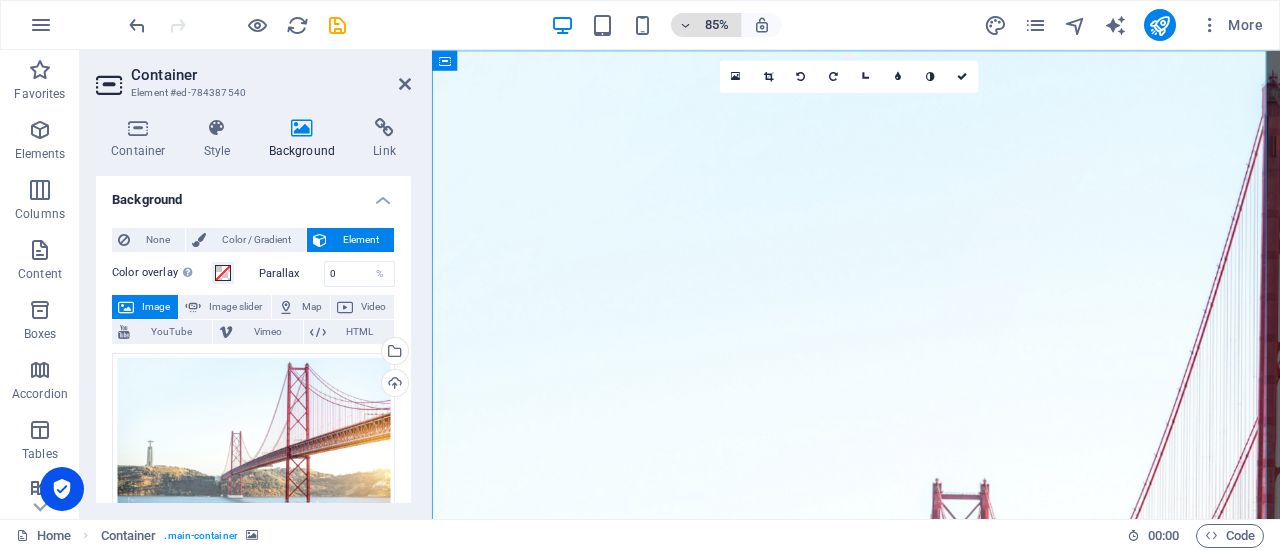click at bounding box center (686, 25) 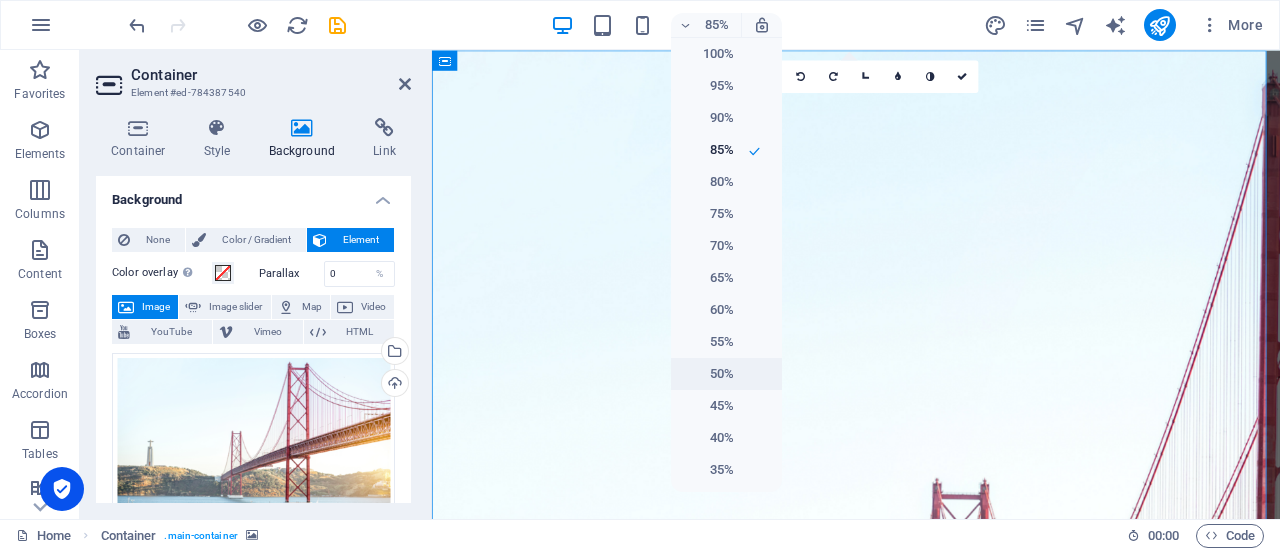 click on "50%" at bounding box center (708, 374) 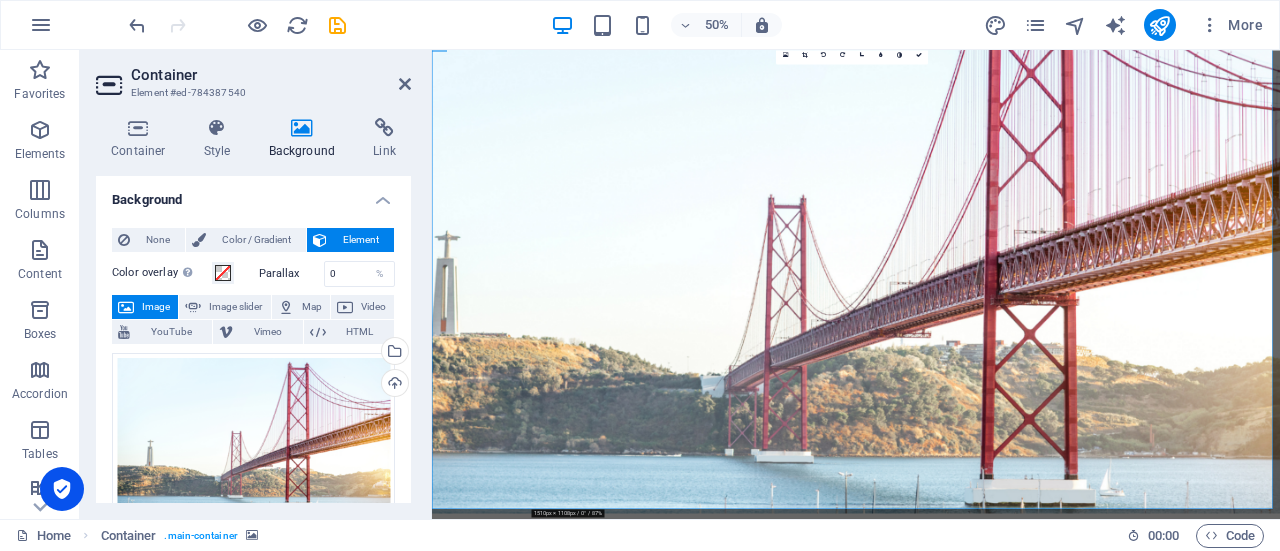 scroll, scrollTop: 0, scrollLeft: 0, axis: both 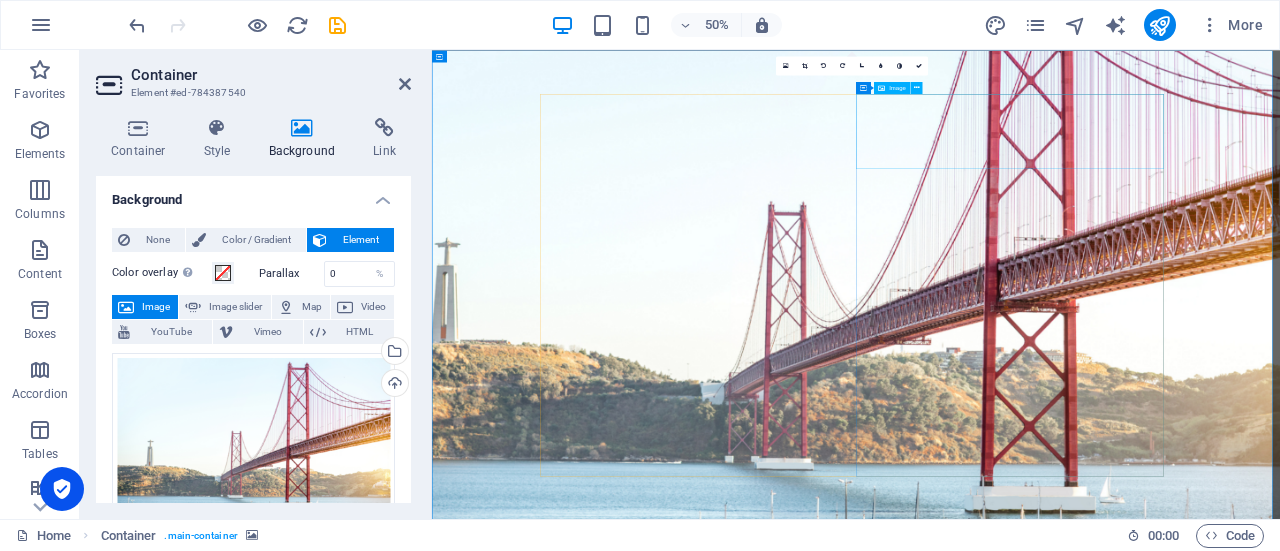 click at bounding box center (1280, 1294) 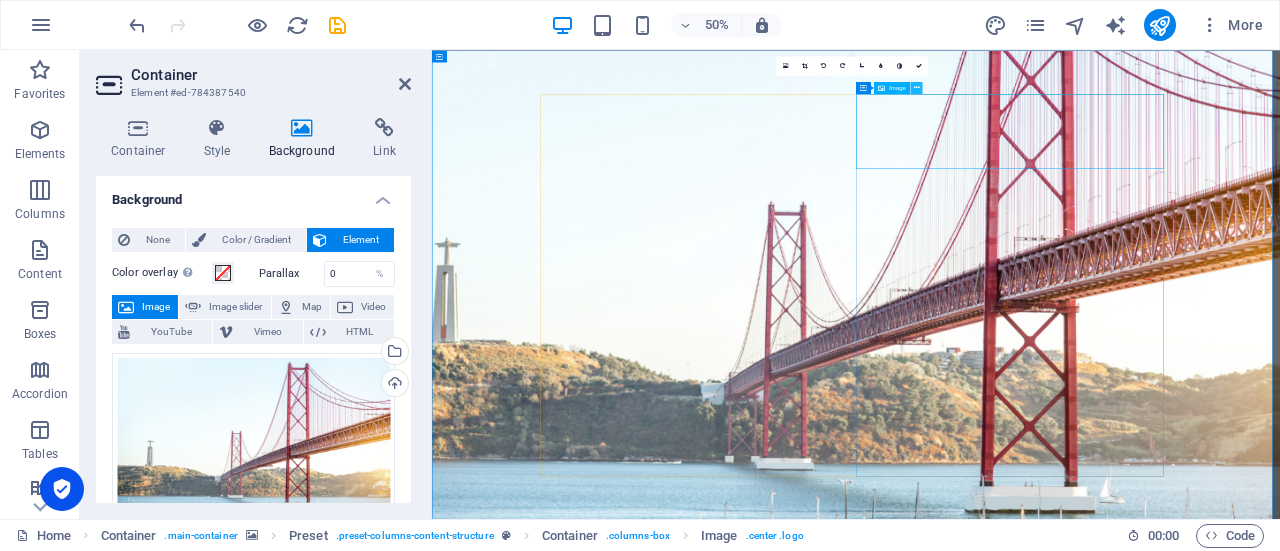 click at bounding box center (917, 87) 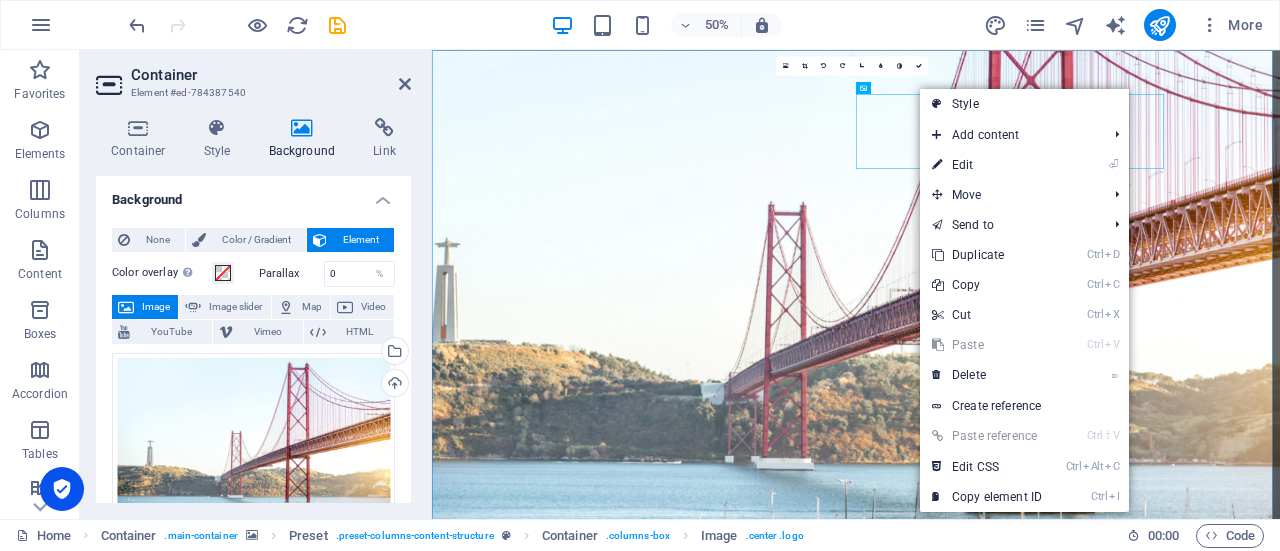 click at bounding box center [1280, 519] 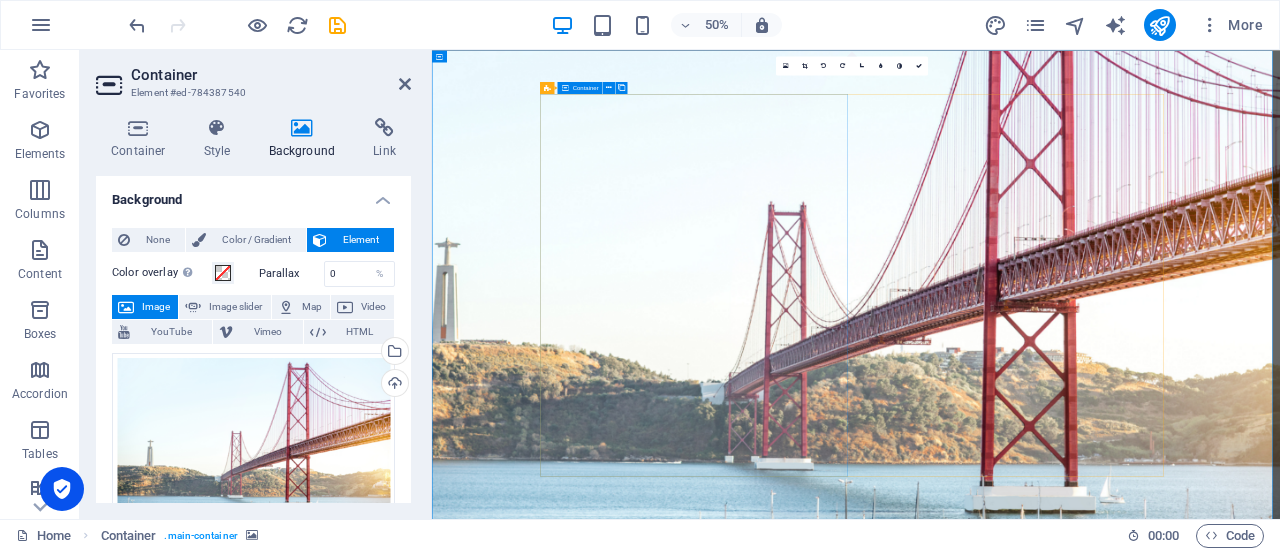 click on "Drop content here or  Add elements  Paste clipboard" at bounding box center [1280, 1140] 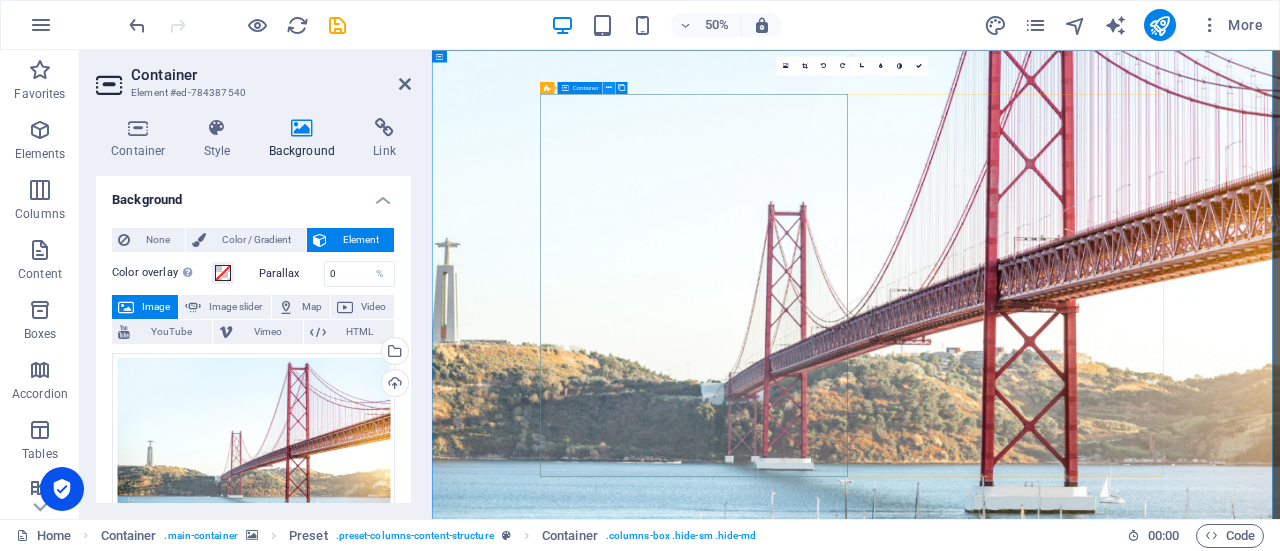 click at bounding box center (609, 87) 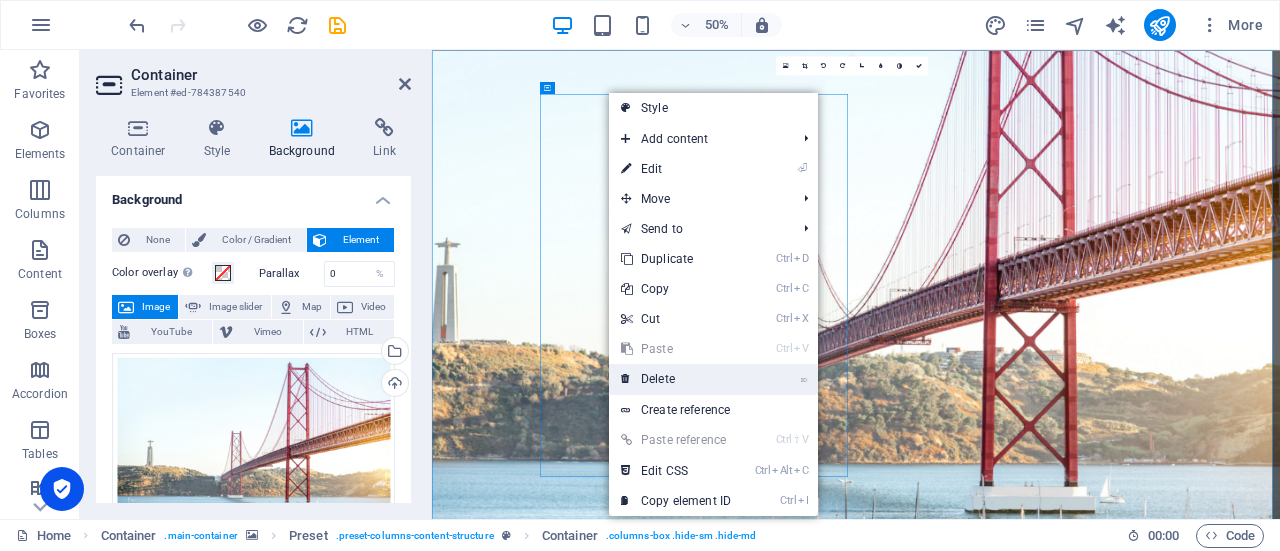 click on "⌦  Delete" at bounding box center (676, 379) 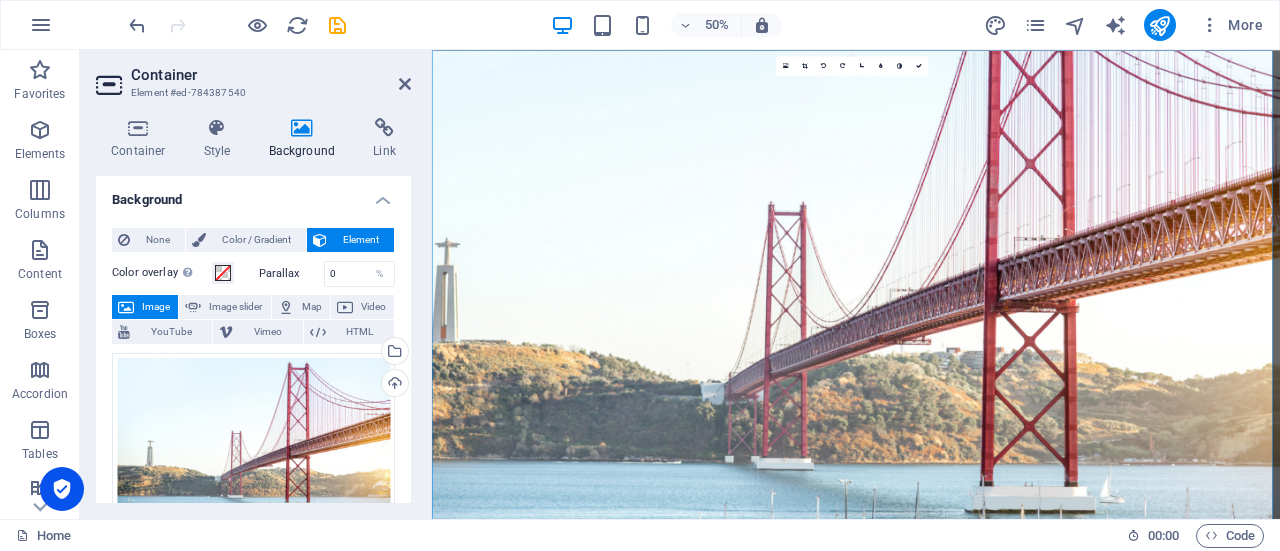 click at bounding box center [1280, 519] 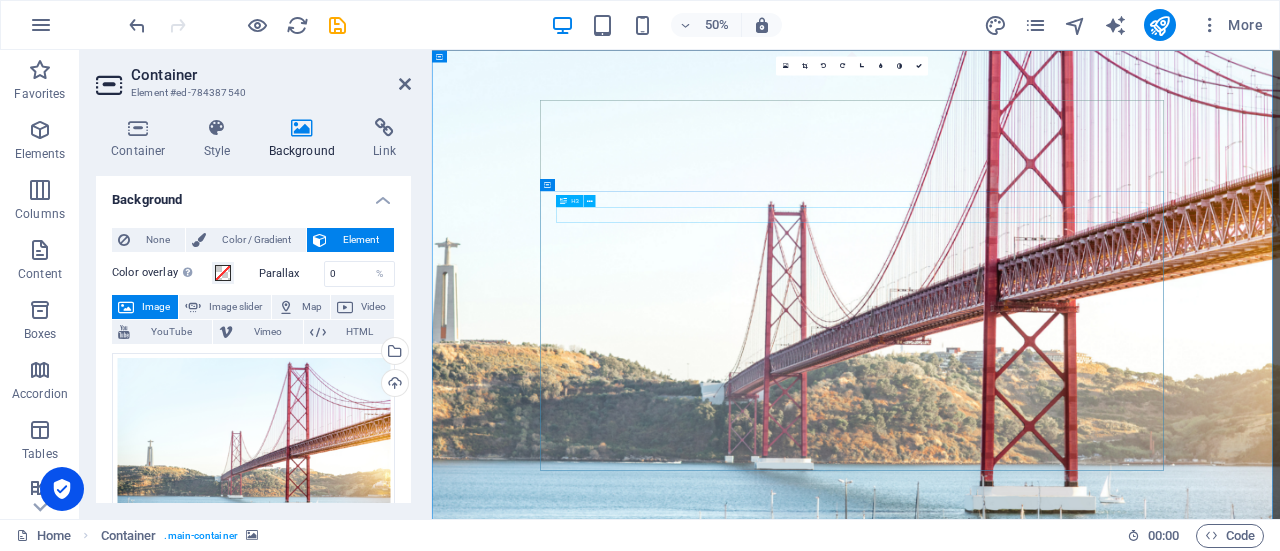 click on "September 06, 2019" at bounding box center (1280, 1298) 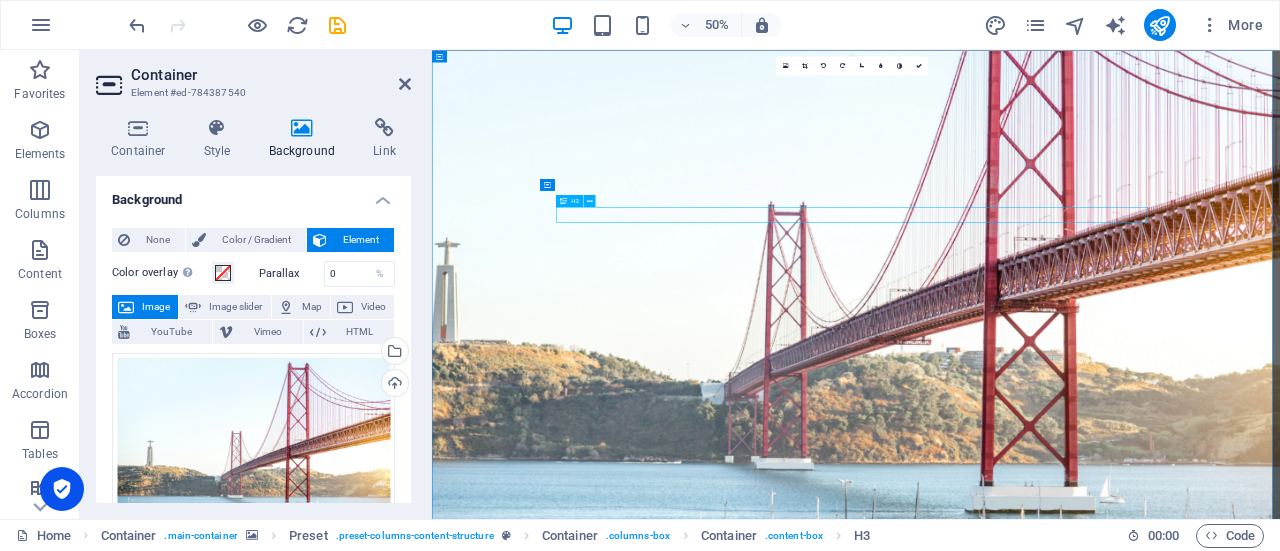click on "September 06, 2019" at bounding box center (1280, 1298) 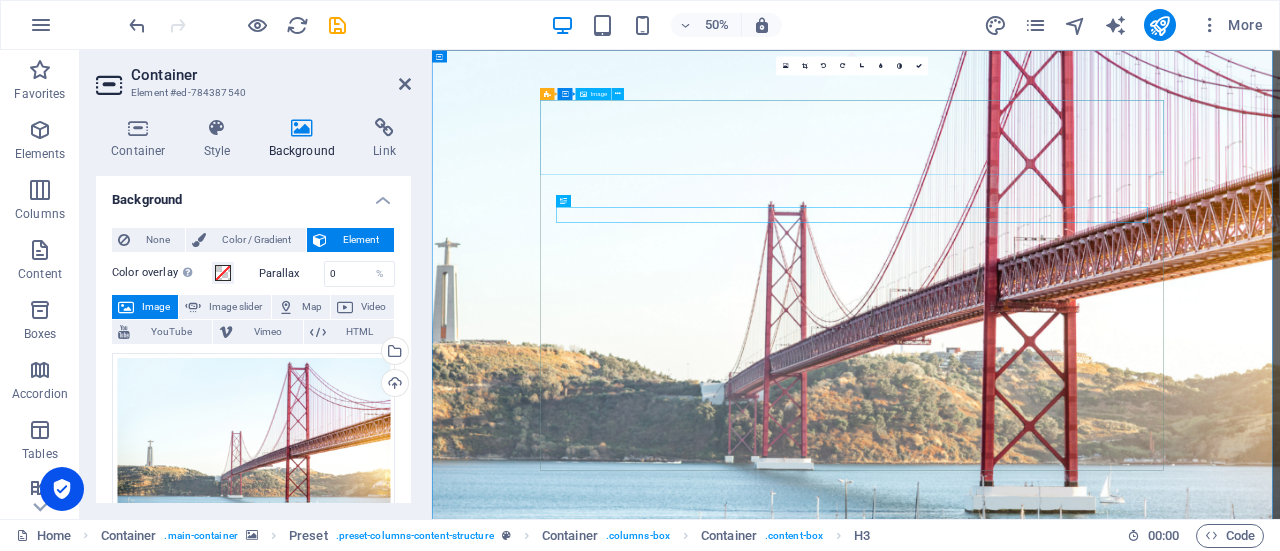 click at bounding box center [1280, 1144] 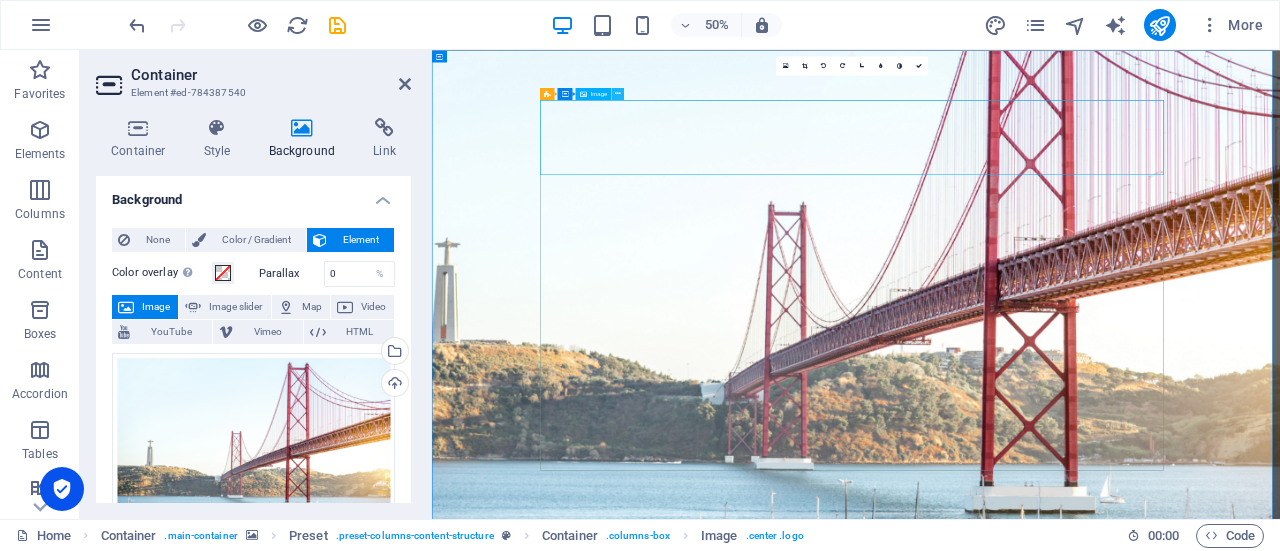 click at bounding box center [618, 93] 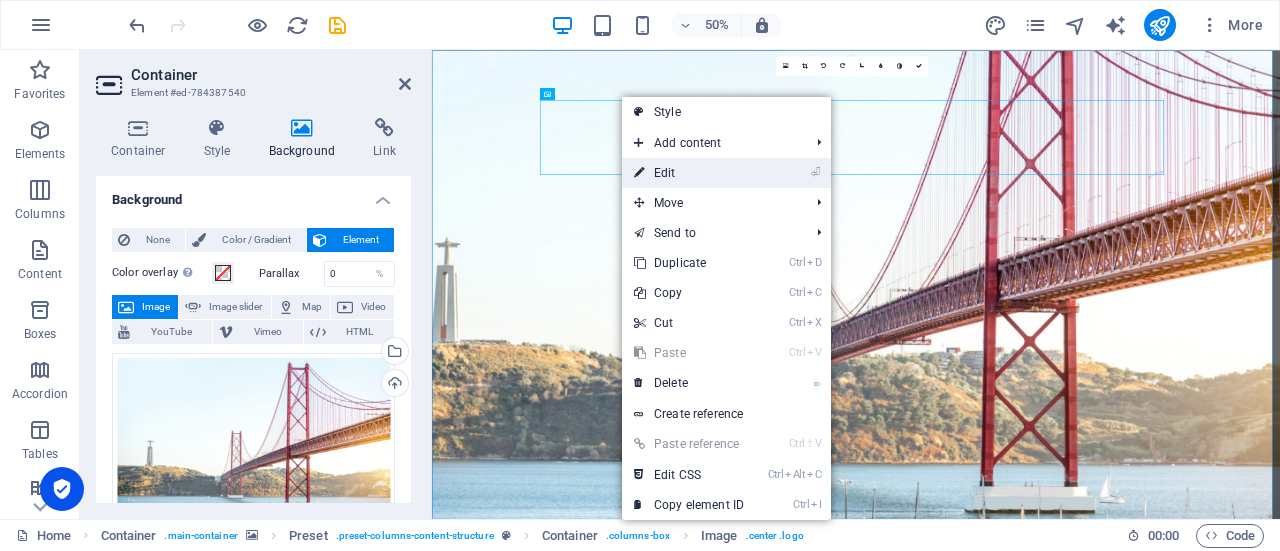 click on "⏎  Edit" at bounding box center [689, 173] 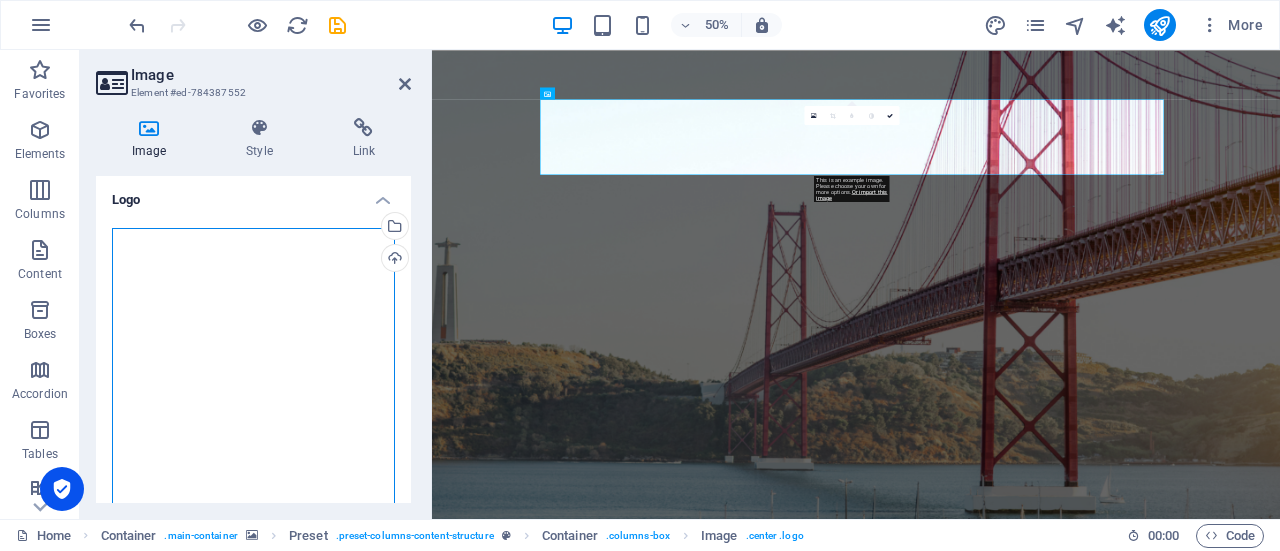 click on "Drag files here, click to choose files or select files from Files or our free stock photos & videos" at bounding box center (253, 370) 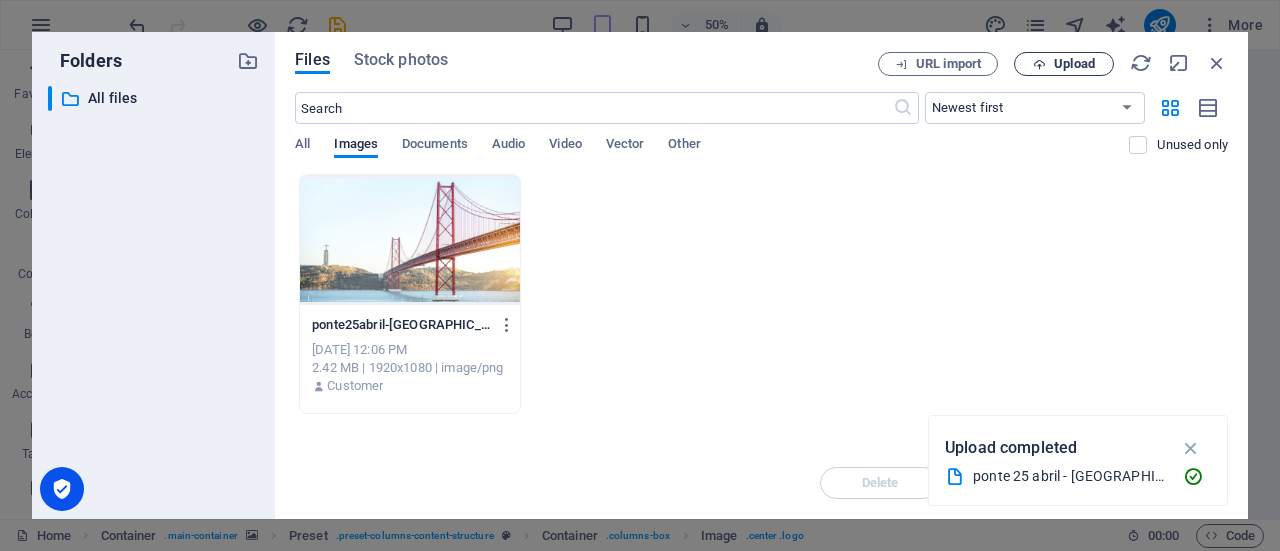 click on "Upload" at bounding box center (1074, 64) 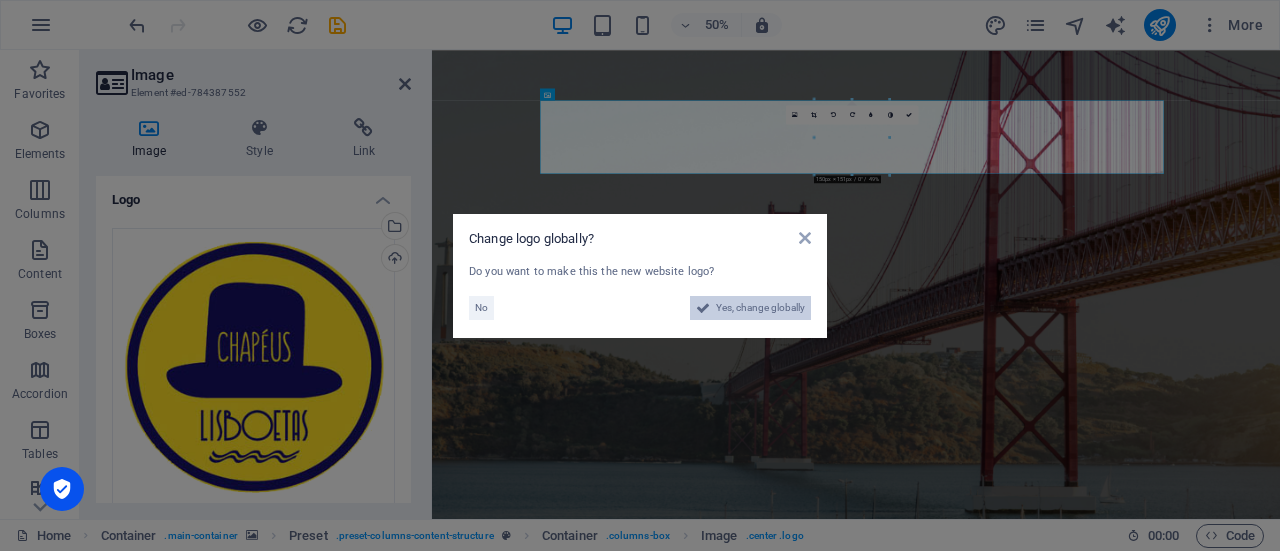 click on "Yes, change globally" at bounding box center (760, 308) 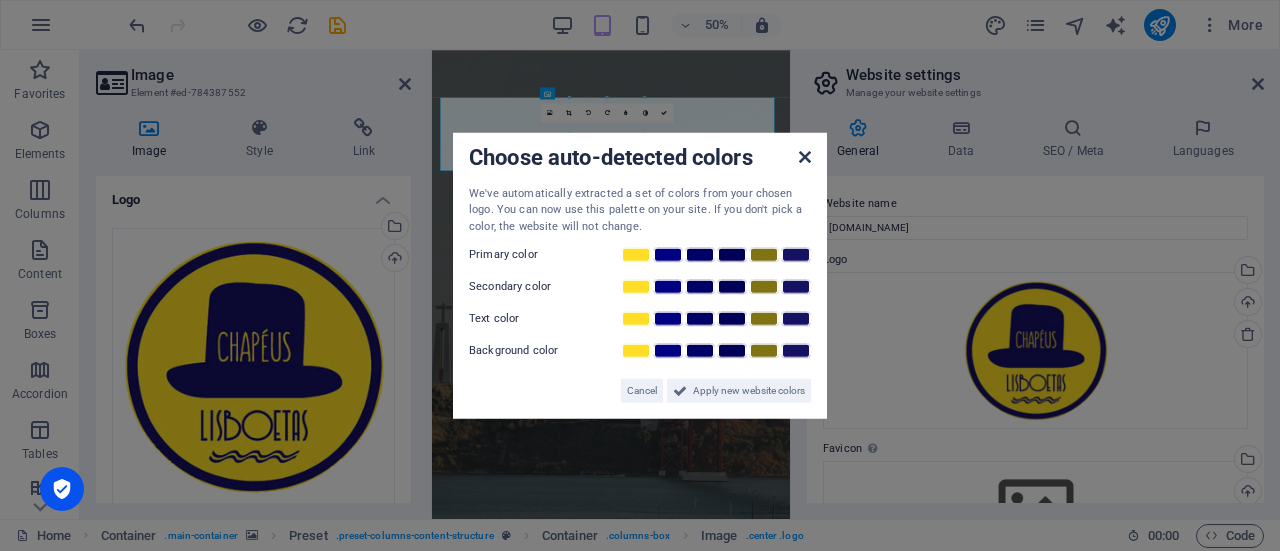 click at bounding box center [805, 156] 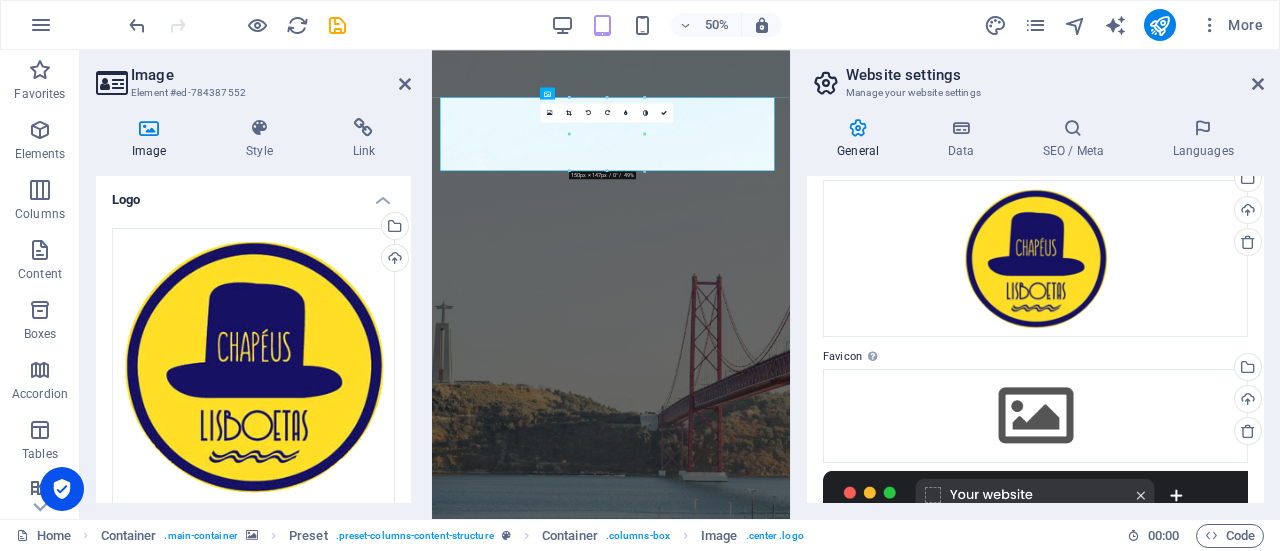 scroll, scrollTop: 0, scrollLeft: 0, axis: both 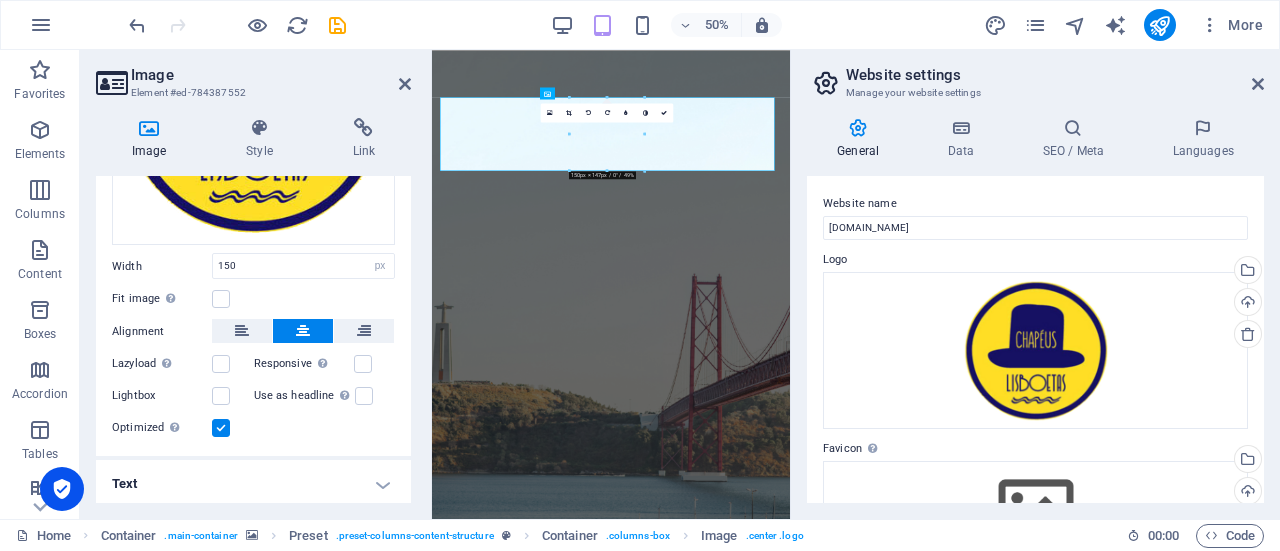 click on "Text" at bounding box center (253, 484) 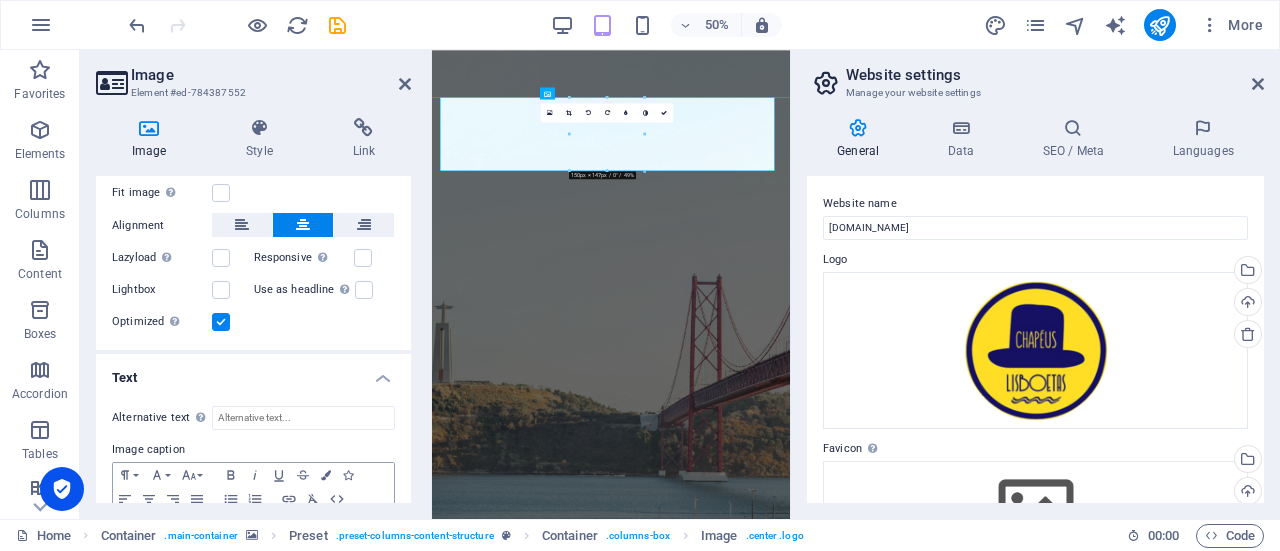 scroll, scrollTop: 448, scrollLeft: 0, axis: vertical 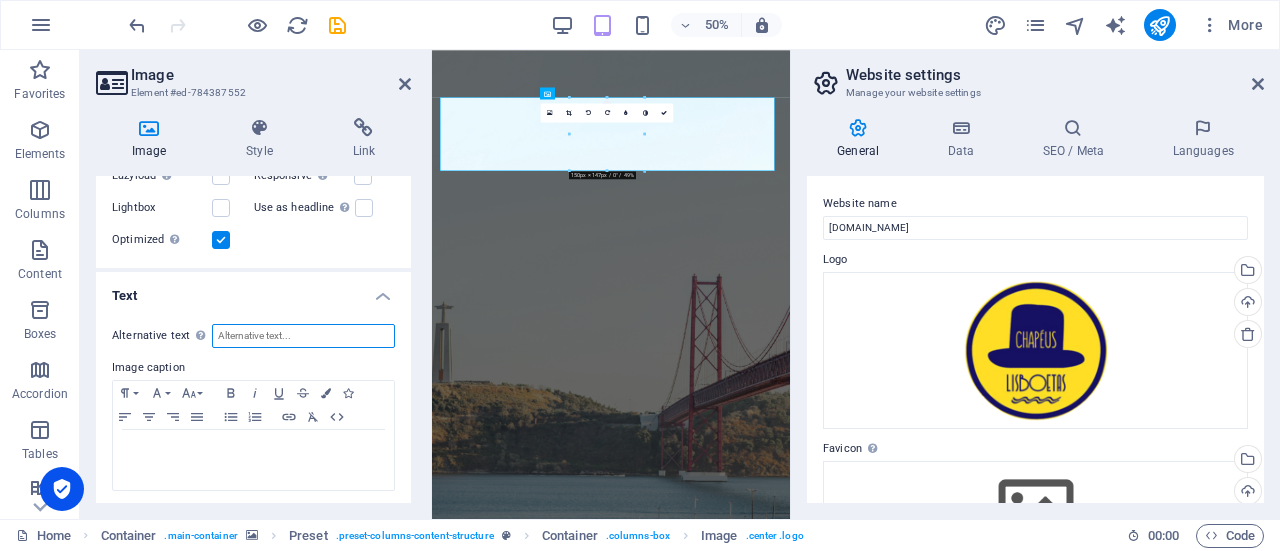 click on "Alternative text The alternative text is used by devices that cannot display images (e.g. image search engines) and should be added to every image to improve website accessibility." at bounding box center [303, 336] 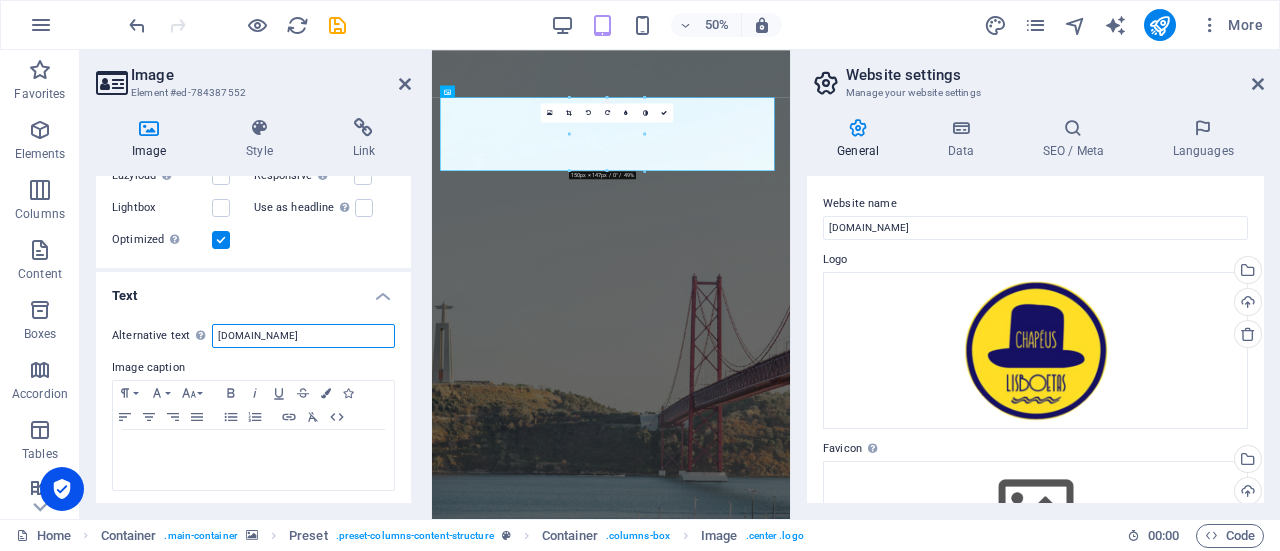 type on "[DOMAIN_NAME]" 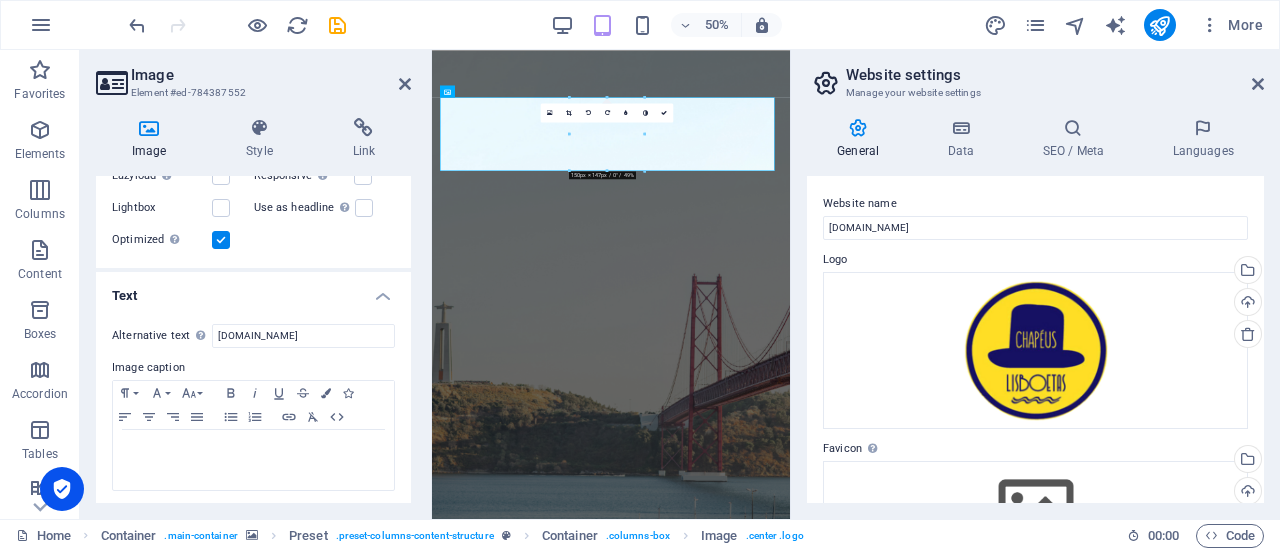 click on "Text" at bounding box center [253, 290] 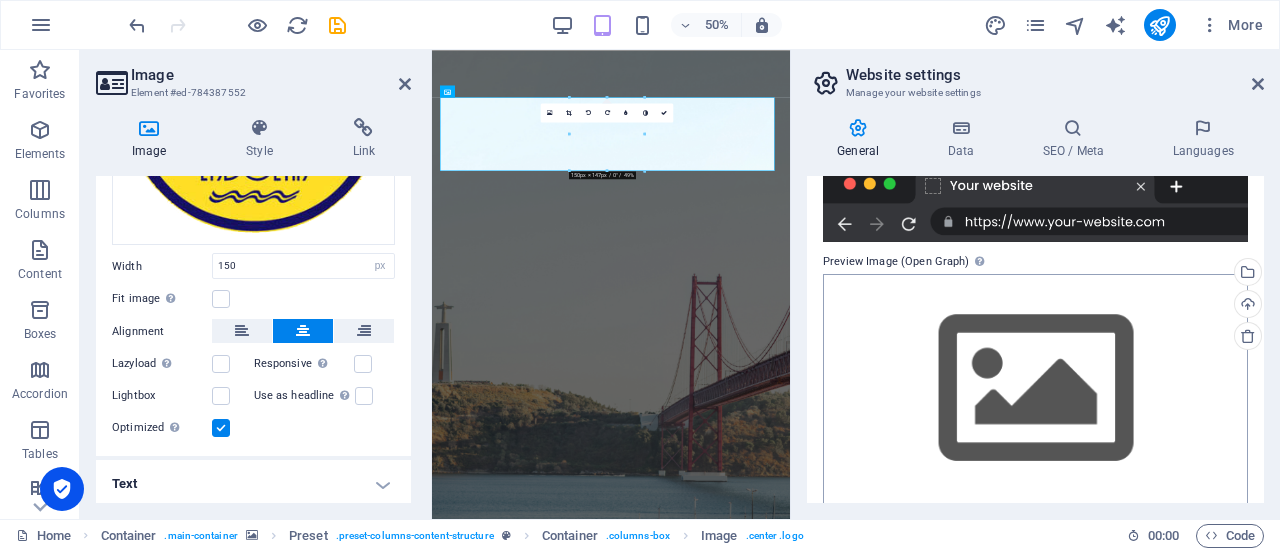 scroll, scrollTop: 416, scrollLeft: 0, axis: vertical 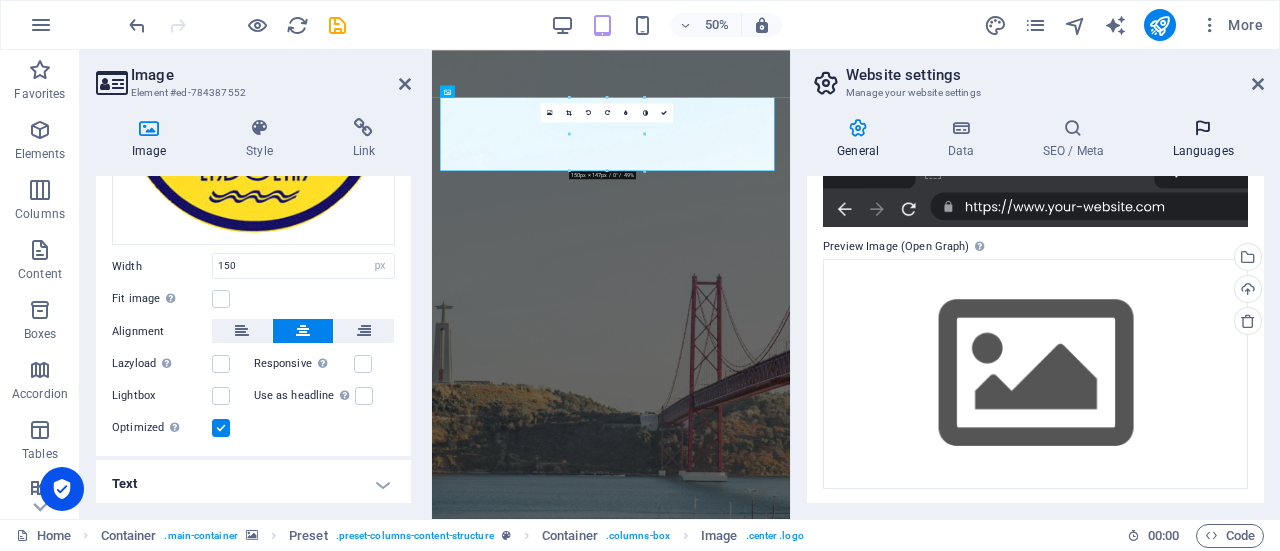 click on "Languages" at bounding box center [1203, 139] 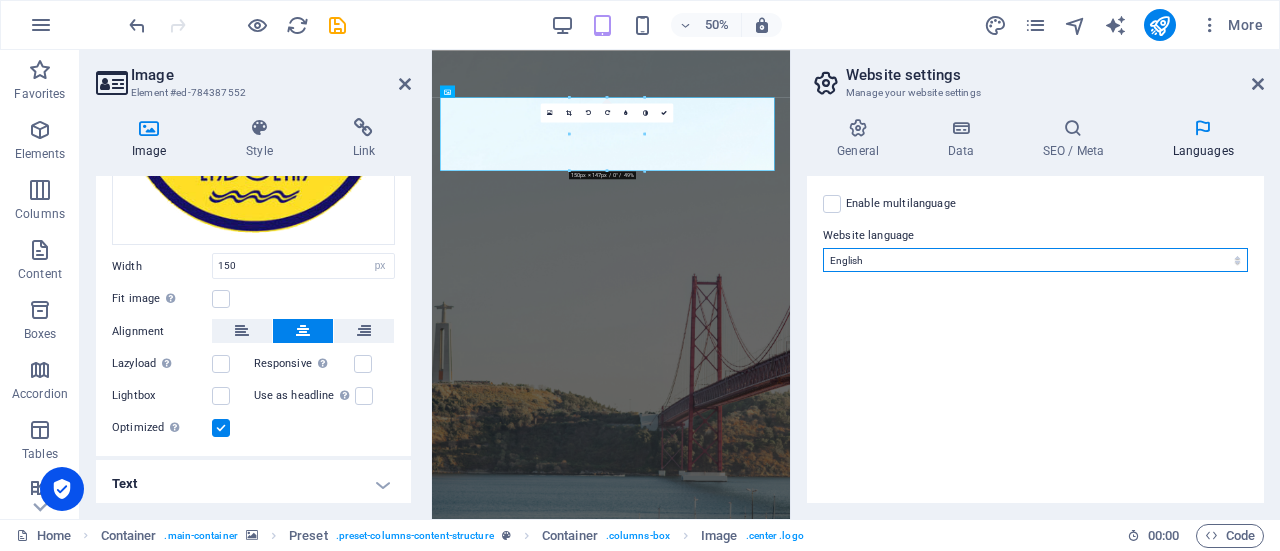 click on "Abkhazian Afar Afrikaans Akan Albanian Amharic Arabic Aragonese Armenian Assamese Avaric Avestan Aymara Azerbaijani Bambara Bashkir Basque Belarusian Bengali Bihari languages Bislama Bokmål Bosnian Breton Bulgarian Burmese Catalan Central Khmer Chamorro Chechen Chinese Church Slavic Chuvash Cornish Corsican Cree Croatian Czech Danish Dutch Dzongkha English Esperanto Estonian Ewe Faroese Farsi (Persian) Fijian Finnish French Fulah Gaelic Galician Ganda Georgian German Greek Greenlandic Guaraní Gujarati Haitian Creole Hausa Hebrew Herero Hindi Hiri Motu Hungarian Icelandic Ido Igbo Indonesian Interlingua Interlingue Inuktitut Inupiaq Irish Italian Japanese Javanese Kannada Kanuri Kashmiri Kazakh Kikuyu Kinyarwanda Komi Kongo Korean Kurdish Kwanyama Kyrgyz Lao Latin Latvian Limburgish Lingala Lithuanian Luba-Katanga Luxembourgish Macedonian Malagasy Malay Malayalam Maldivian Maltese Manx Maori Marathi Marshallese Mongolian Nauru Navajo Ndonga Nepali North Ndebele Northern Sami Norwegian Norwegian Nynorsk Nuosu" at bounding box center (1035, 260) 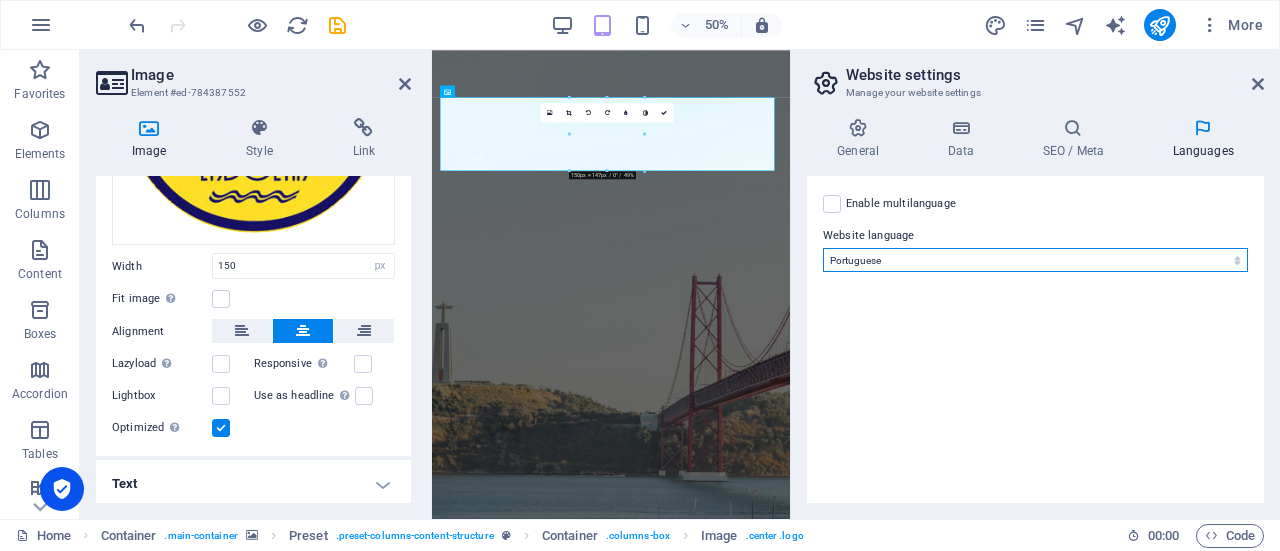click on "Abkhazian Afar Afrikaans Akan Albanian Amharic Arabic Aragonese Armenian Assamese Avaric Avestan Aymara Azerbaijani Bambara Bashkir Basque Belarusian Bengali Bihari languages Bislama Bokmål Bosnian Breton Bulgarian Burmese Catalan Central Khmer Chamorro Chechen Chinese Church Slavic Chuvash Cornish Corsican Cree Croatian Czech Danish Dutch Dzongkha English Esperanto Estonian Ewe Faroese Farsi (Persian) Fijian Finnish French Fulah Gaelic Galician Ganda Georgian German Greek Greenlandic Guaraní Gujarati Haitian Creole Hausa Hebrew Herero Hindi Hiri Motu Hungarian Icelandic Ido Igbo Indonesian Interlingua Interlingue Inuktitut Inupiaq Irish Italian Japanese Javanese Kannada Kanuri Kashmiri Kazakh Kikuyu Kinyarwanda Komi Kongo Korean Kurdish Kwanyama Kyrgyz Lao Latin Latvian Limburgish Lingala Lithuanian Luba-Katanga Luxembourgish Macedonian Malagasy Malay Malayalam Maldivian Maltese Manx Maori Marathi Marshallese Mongolian Nauru Navajo Ndonga Nepali North Ndebele Northern Sami Norwegian Norwegian Nynorsk Nuosu" at bounding box center [1035, 260] 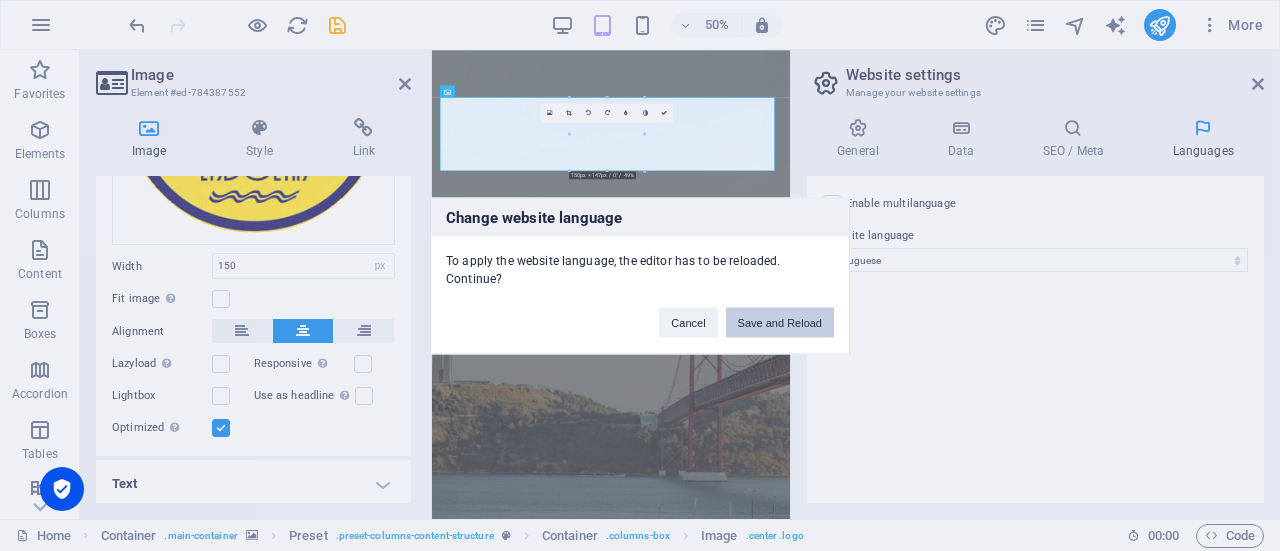 click on "Save and Reload" at bounding box center [780, 322] 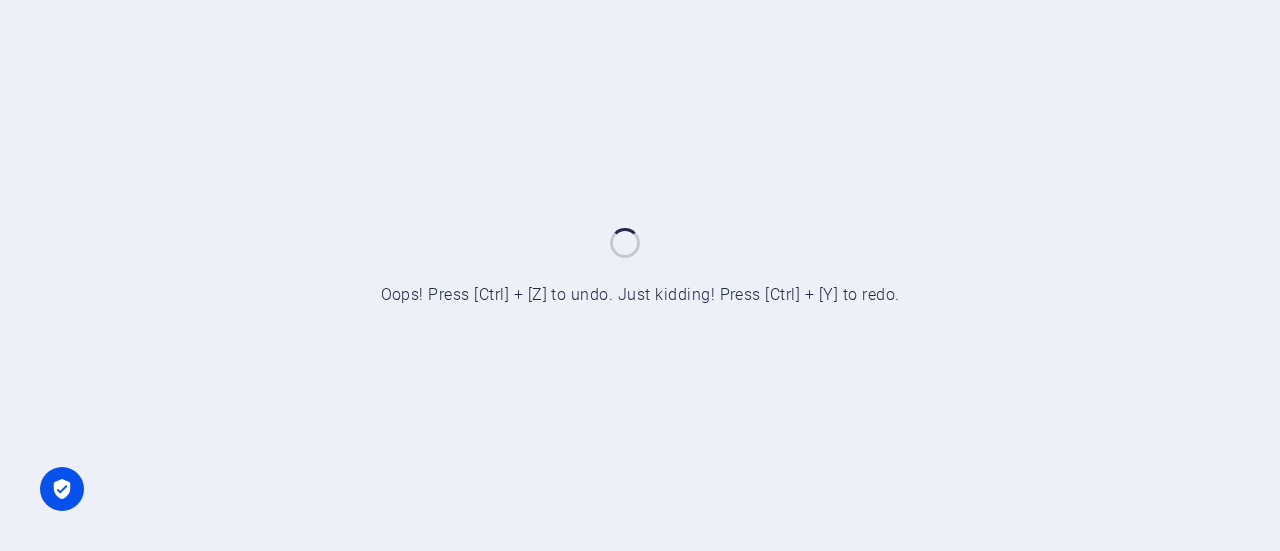 scroll, scrollTop: 0, scrollLeft: 0, axis: both 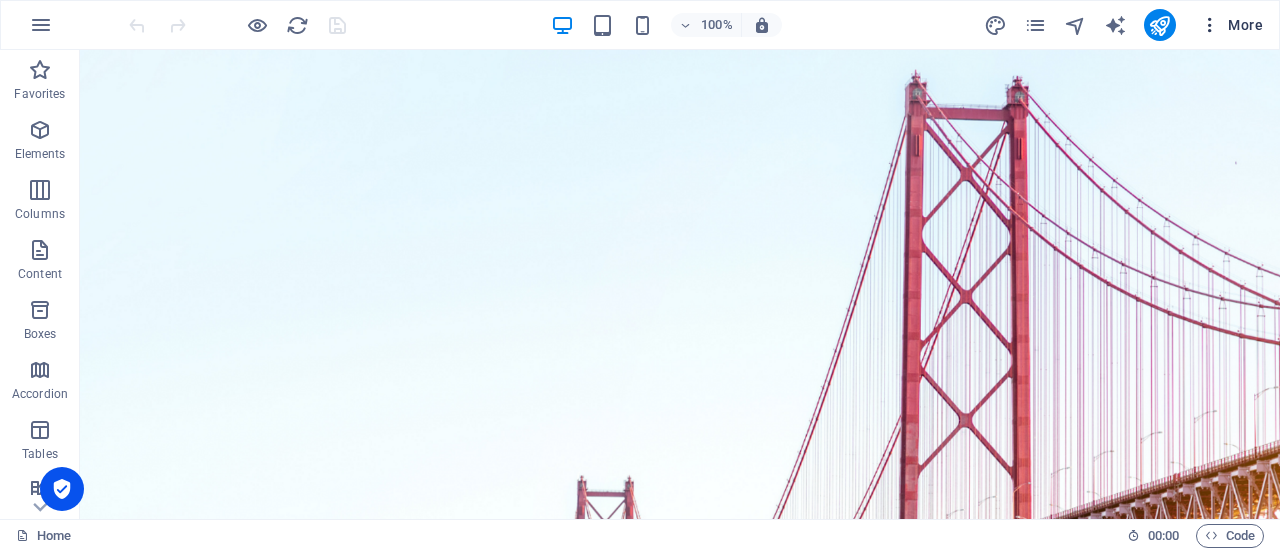 click at bounding box center [1210, 25] 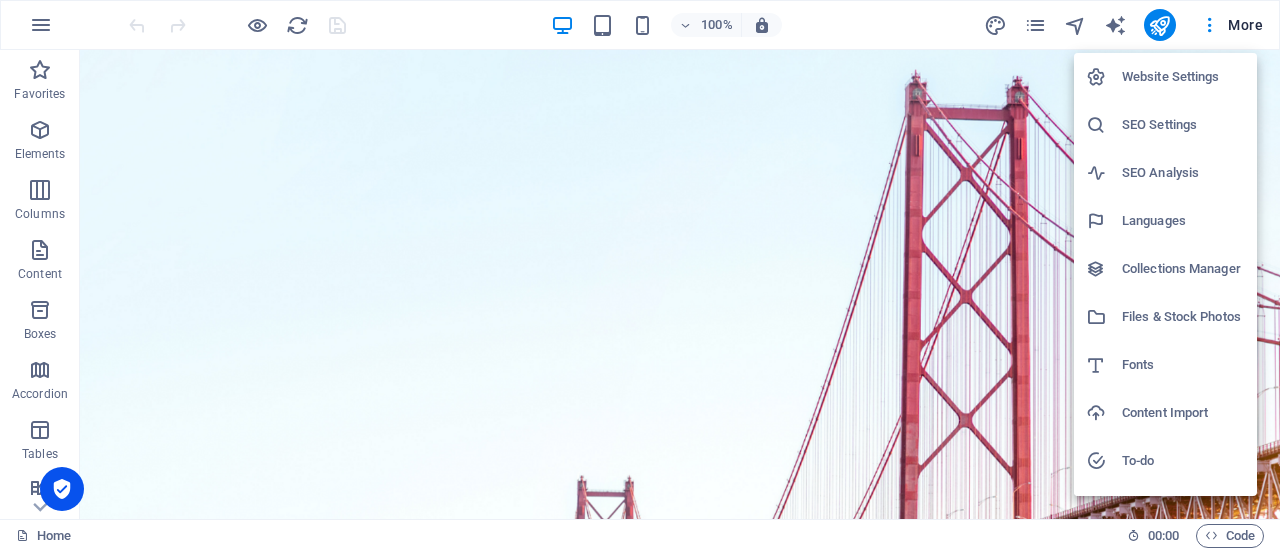 click on "Languages" at bounding box center [1183, 221] 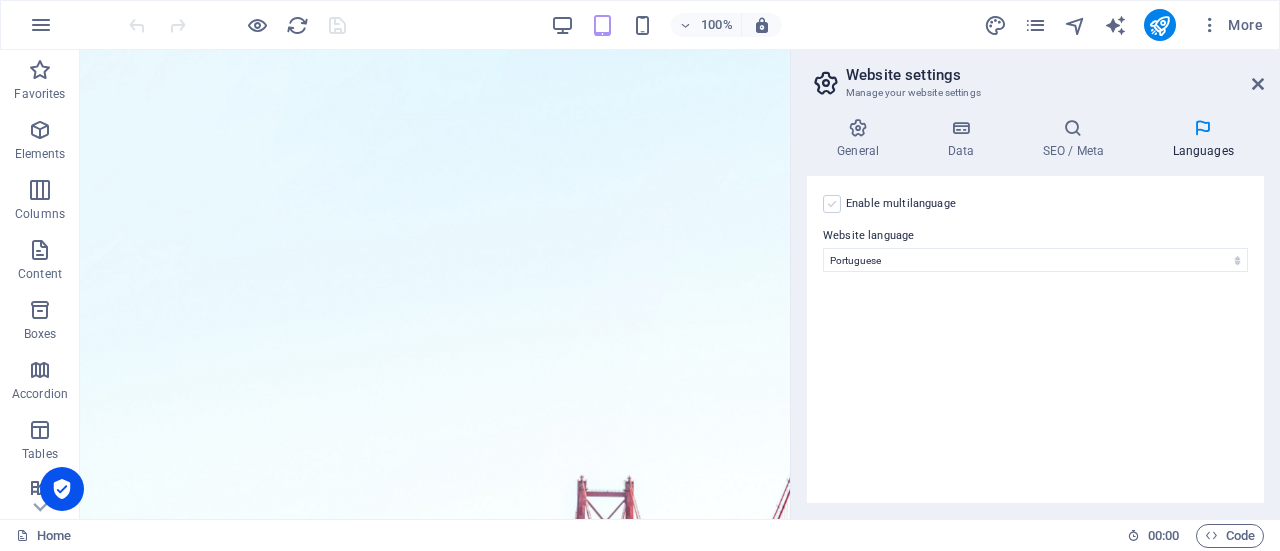 click at bounding box center (832, 204) 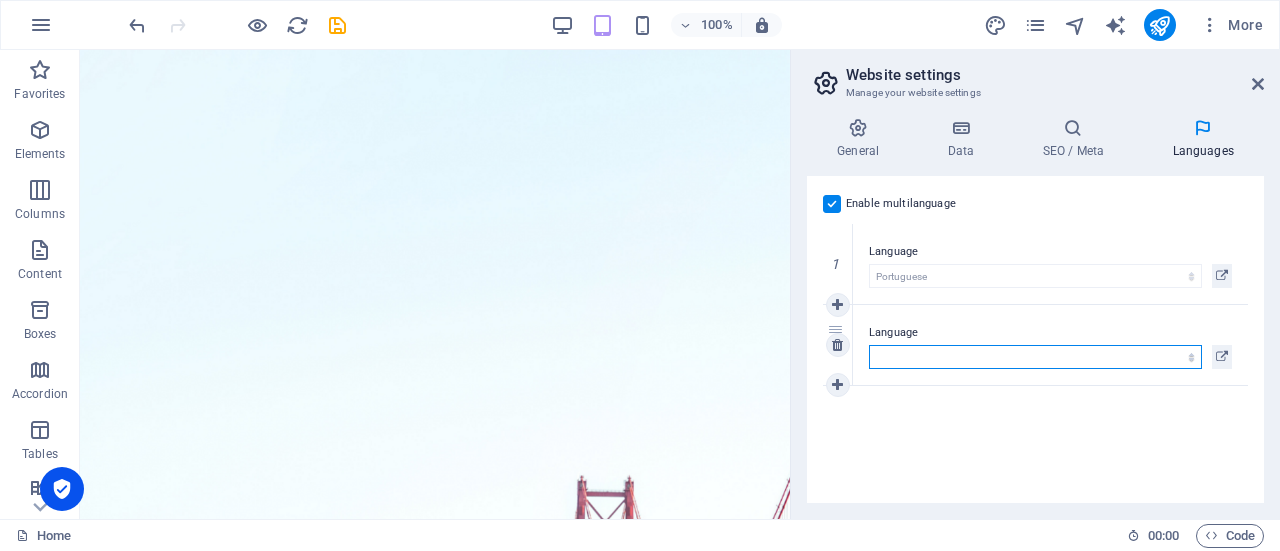 click on "Abkhazian Afar Afrikaans Akan Albanian Amharic Arabic Aragonese Armenian Assamese Avaric Avestan Aymara Azerbaijani Bambara Bashkir Basque Belarusian Bengali Bihari languages Bislama Bokmål Bosnian Breton Bulgarian Burmese Catalan Central Khmer Chamorro Chechen Chinese Church Slavic Chuvash Cornish Corsican Cree Croatian Czech Danish Dutch Dzongkha English Esperanto Estonian Ewe Faroese Farsi (Persian) Fijian Finnish French Fulah Gaelic Galician Ganda Georgian German Greek Greenlandic Guaraní Gujarati Haitian Creole Hausa Hebrew Herero Hindi Hiri Motu Hungarian Icelandic Ido Igbo Indonesian Interlingua Interlingue Inuktitut Inupiaq Irish Italian Japanese Javanese Kannada Kanuri Kashmiri Kazakh Kikuyu Kinyarwanda Komi Kongo Korean Kurdish Kwanyama Kyrgyz Lao Latin Latvian Limburgish Lingala Lithuanian Luba-Katanga Luxembourgish Macedonian Malagasy Malay Malayalam Maldivian Maltese Manx Maori Marathi Marshallese Mongolian Nauru Navajo Ndonga Nepali North Ndebele Northern Sami Norwegian Norwegian Nynorsk Nuosu" at bounding box center [1035, 357] 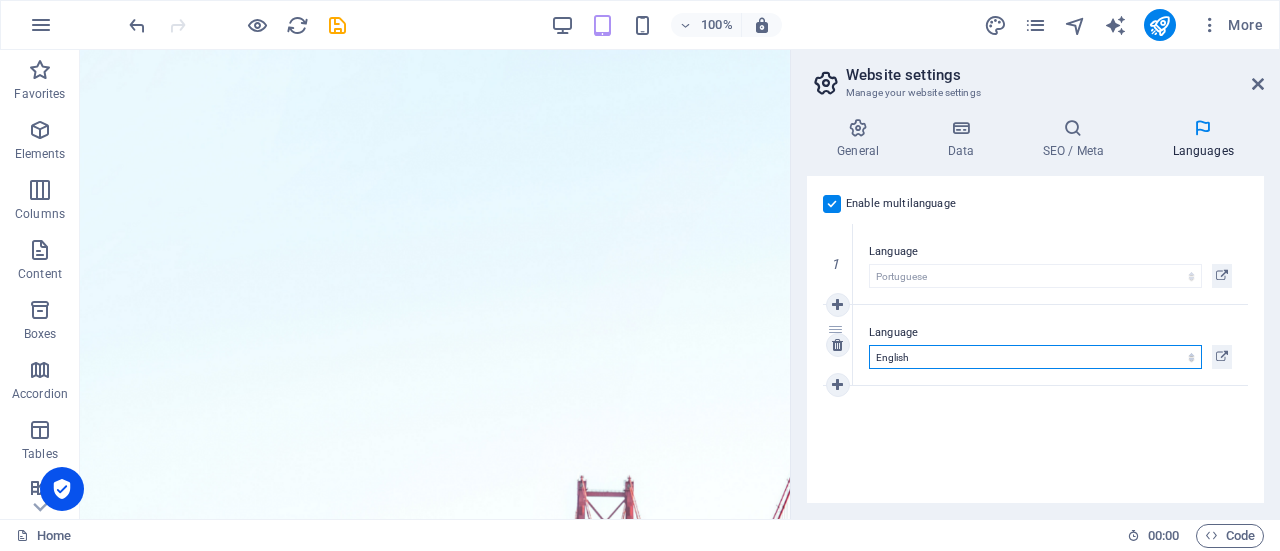 click on "Abkhazian Afar Afrikaans Akan Albanian Amharic Arabic Aragonese Armenian Assamese Avaric Avestan Aymara Azerbaijani Bambara Bashkir Basque Belarusian Bengali Bihari languages Bislama Bokmål Bosnian Breton Bulgarian Burmese Catalan Central Khmer Chamorro Chechen Chinese Church Slavic Chuvash Cornish Corsican Cree Croatian Czech Danish Dutch Dzongkha English Esperanto Estonian Ewe Faroese Farsi (Persian) Fijian Finnish French Fulah Gaelic Galician Ganda Georgian German Greek Greenlandic Guaraní Gujarati Haitian Creole Hausa Hebrew Herero Hindi Hiri Motu Hungarian Icelandic Ido Igbo Indonesian Interlingua Interlingue Inuktitut Inupiaq Irish Italian Japanese Javanese Kannada Kanuri Kashmiri Kazakh Kikuyu Kinyarwanda Komi Kongo Korean Kurdish Kwanyama Kyrgyz Lao Latin Latvian Limburgish Lingala Lithuanian Luba-Katanga Luxembourgish Macedonian Malagasy Malay Malayalam Maldivian Maltese Manx Maori Marathi Marshallese Mongolian Nauru Navajo Ndonga Nepali North Ndebele Northern Sami Norwegian Norwegian Nynorsk Nuosu" at bounding box center [1035, 357] 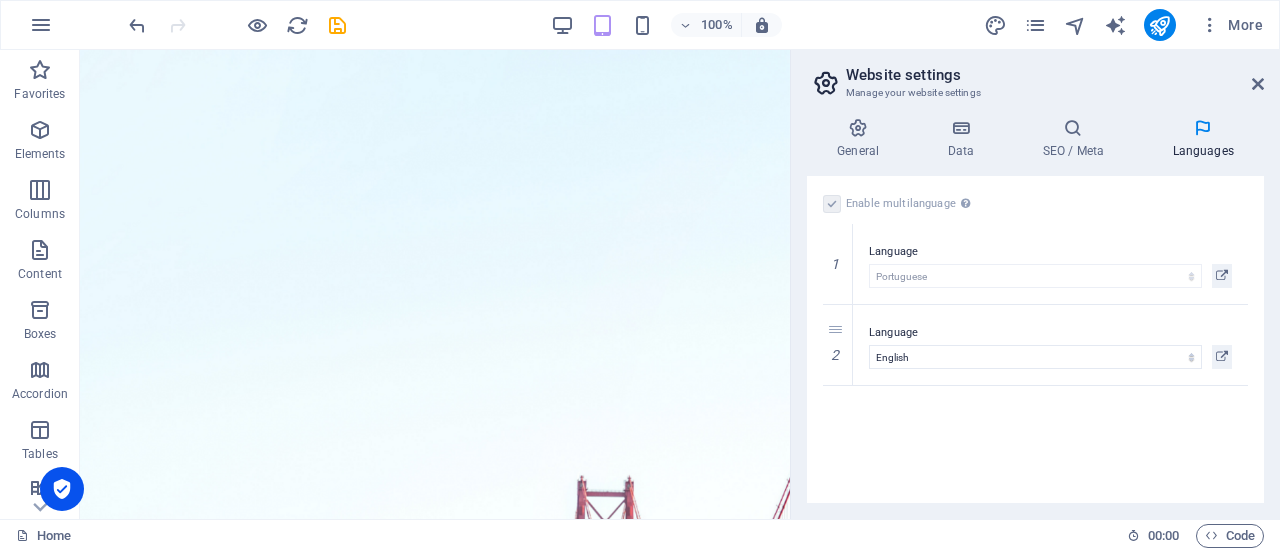 click on "Enable multilanguage To disable multilanguage delete all languages until only one language remains. Website language Abkhazian Afar Afrikaans Akan Albanian Amharic Arabic Aragonese Armenian Assamese Avaric Avestan Aymara Azerbaijani Bambara Bashkir Basque Belarusian Bengali Bihari languages Bislama Bokmål Bosnian Breton Bulgarian Burmese Catalan Central Khmer Chamorro Chechen Chinese Church Slavic Chuvash Cornish Corsican Cree Croatian Czech Danish Dutch Dzongkha English Esperanto Estonian Ewe Faroese Farsi (Persian) Fijian Finnish French Fulah Gaelic Galician Ganda Georgian German Greek Greenlandic Guaraní Gujarati Haitian Creole Hausa Hebrew Herero Hindi Hiri Motu Hungarian Icelandic Ido Igbo Indonesian Interlingua Interlingue Inuktitut Inupiaq Irish Italian Japanese Javanese Kannada Kanuri Kashmiri Kazakh Kikuyu Kinyarwanda Komi Kongo Korean Kurdish Kwanyama Kyrgyz Lao Latin Latvian Limburgish Lingala Lithuanian Luba-Katanga Luxembourgish Macedonian Malagasy Malay Malayalam Maldivian Maltese Manx Maori 1" at bounding box center (1035, 339) 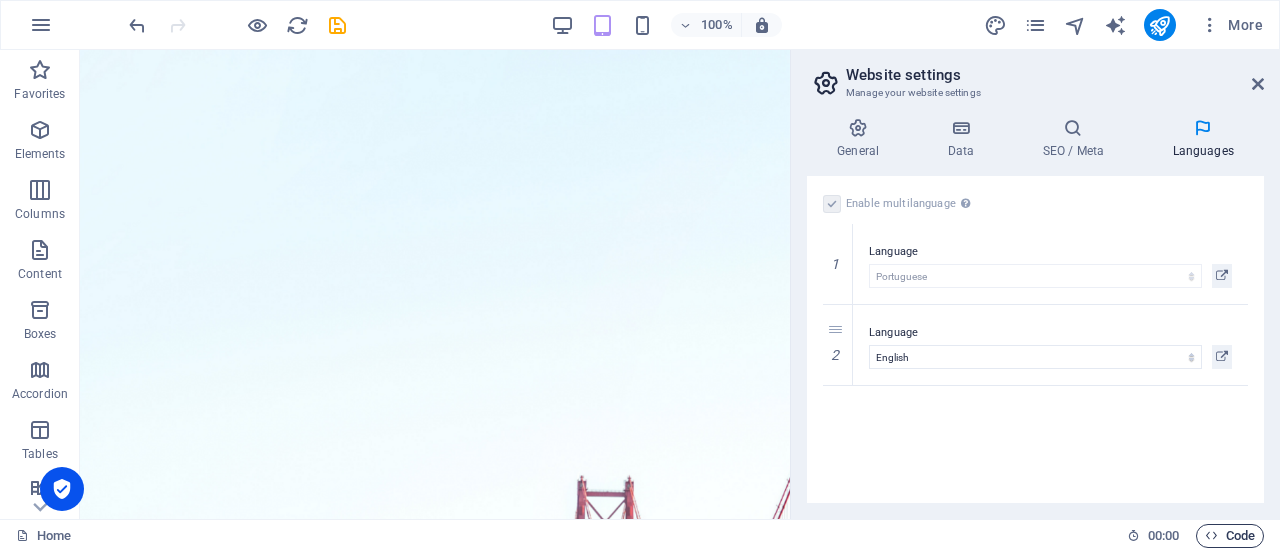 click on "Code" at bounding box center (1230, 536) 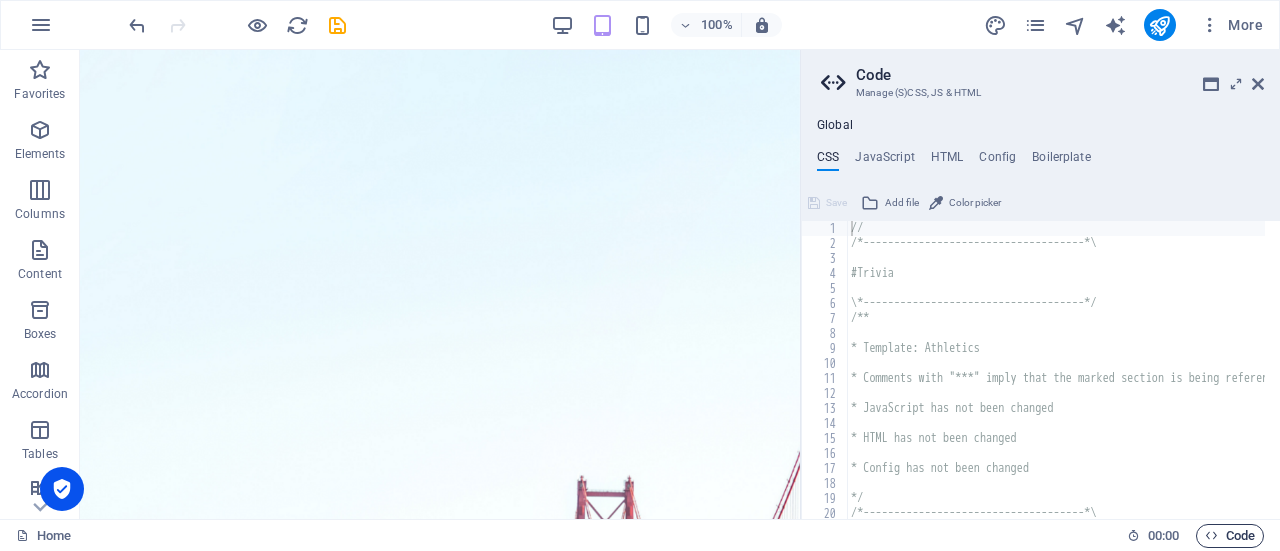 click on "Code" at bounding box center [1230, 536] 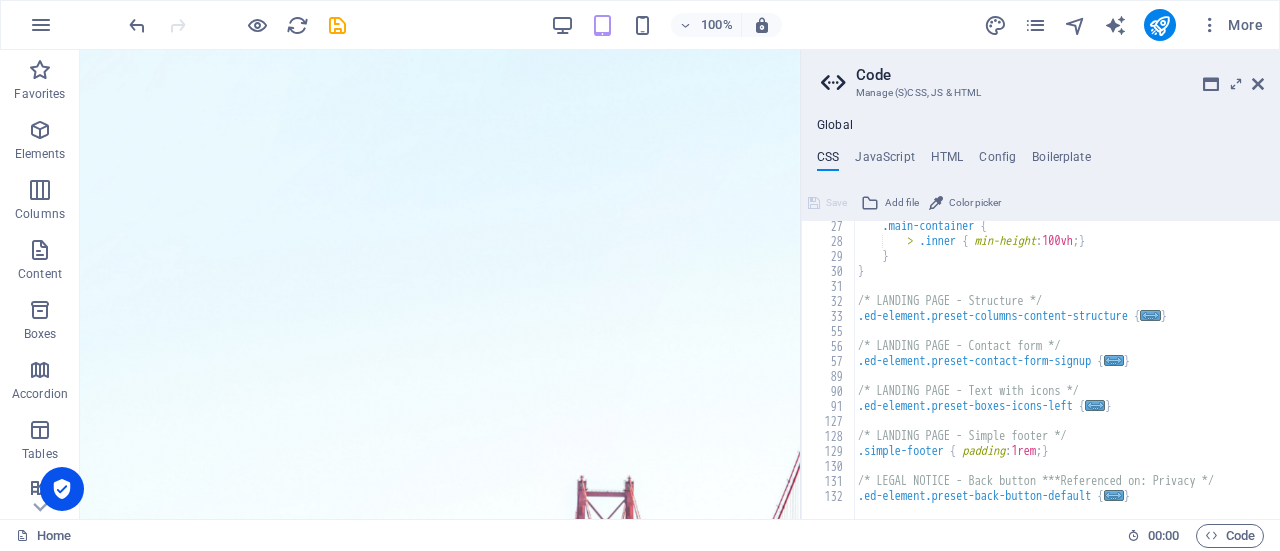 scroll, scrollTop: 212, scrollLeft: 0, axis: vertical 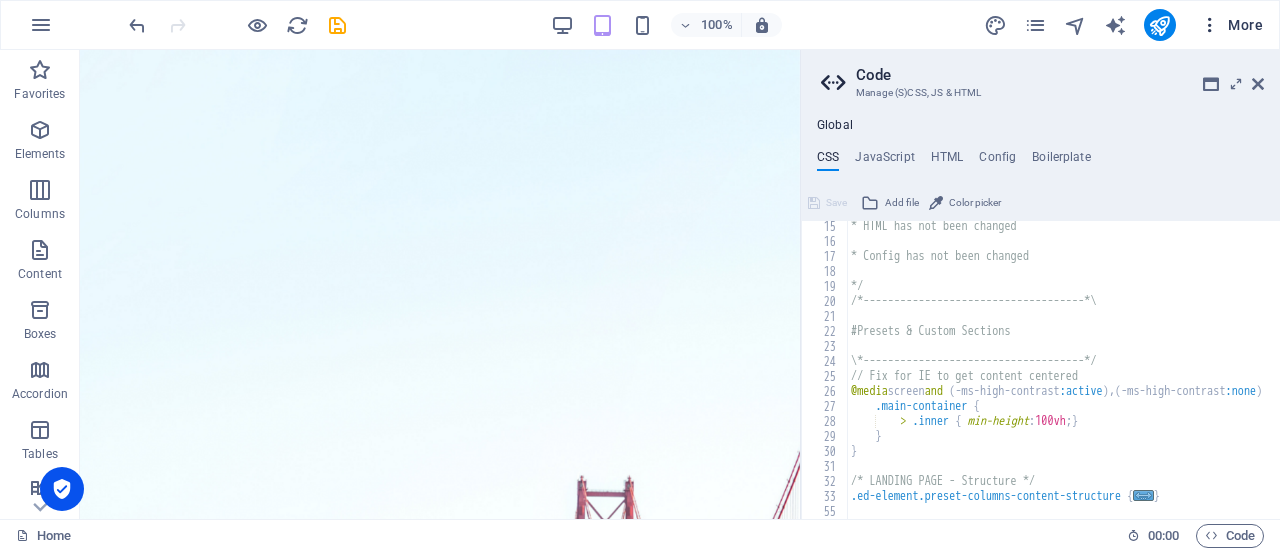 click on "More" at bounding box center [1231, 25] 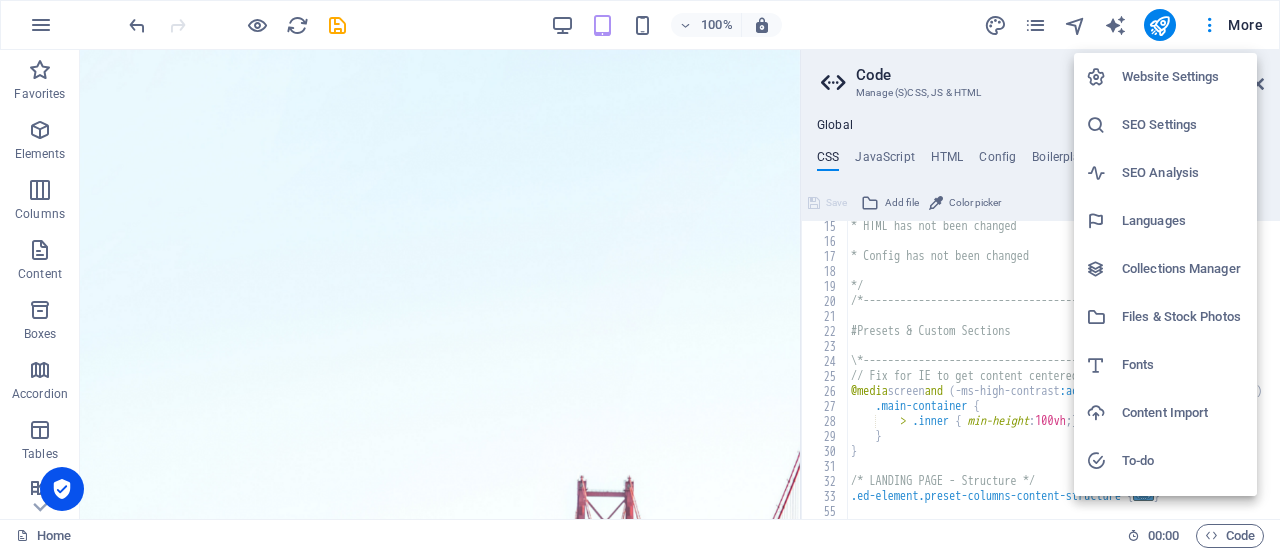 click at bounding box center (640, 275) 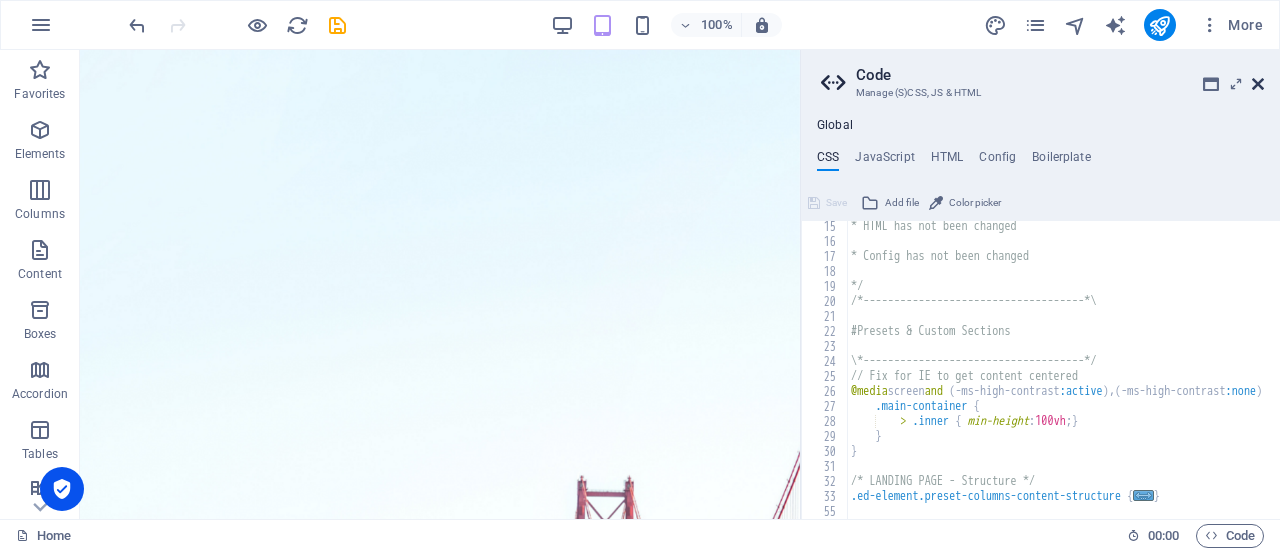 click at bounding box center (1258, 84) 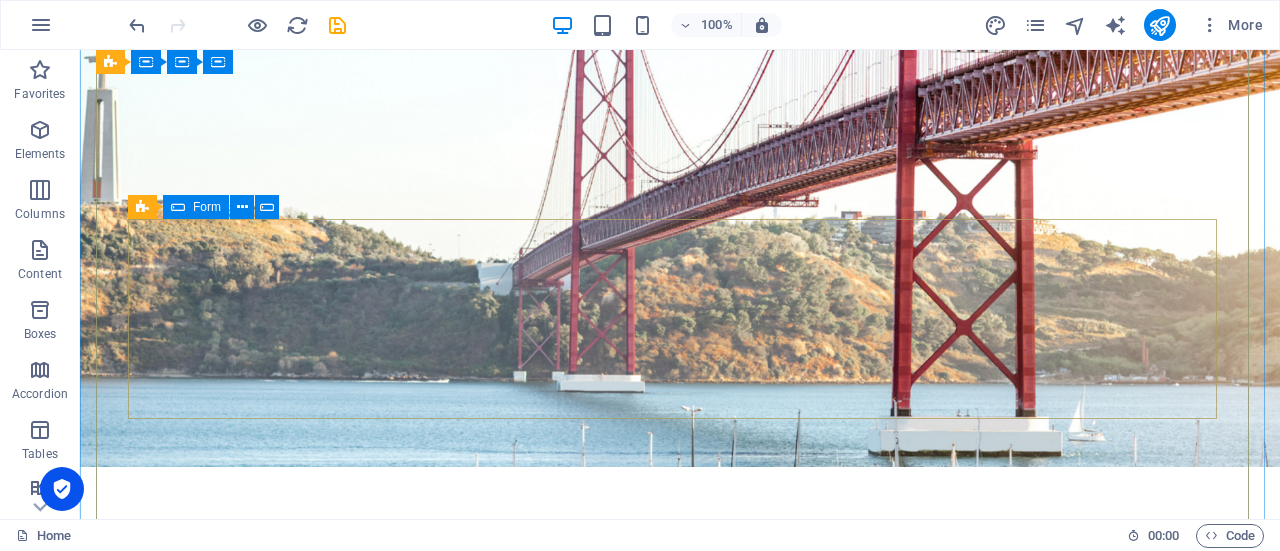 scroll, scrollTop: 484, scrollLeft: 0, axis: vertical 